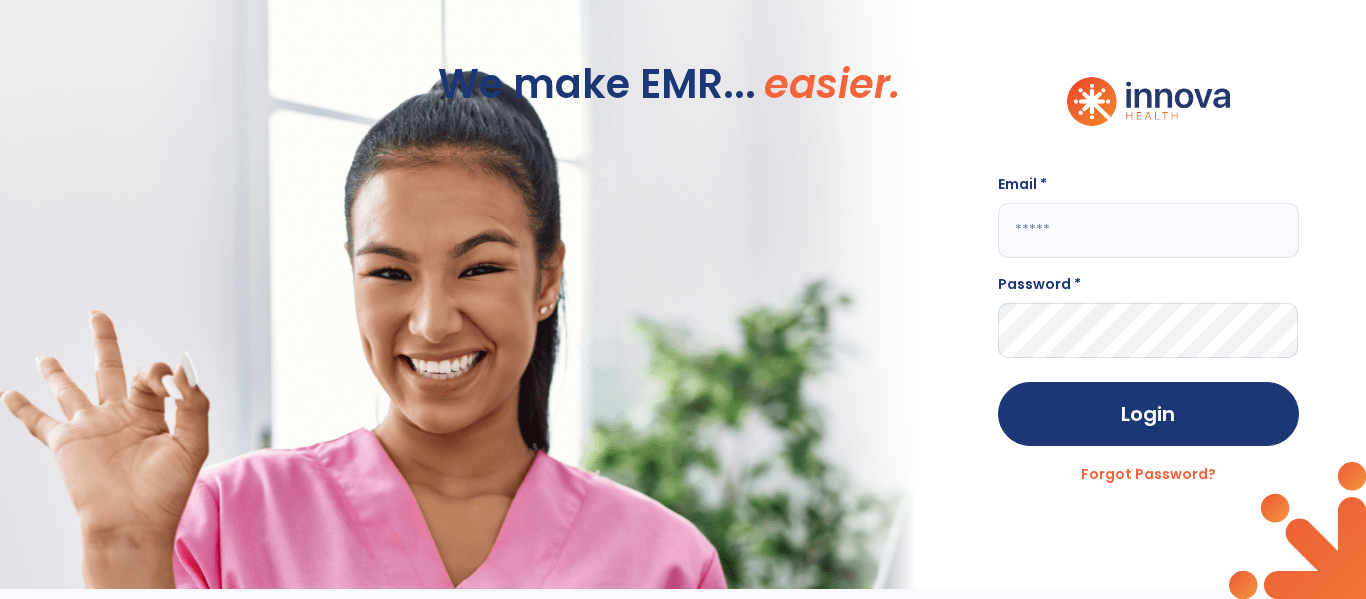 scroll, scrollTop: 0, scrollLeft: 0, axis: both 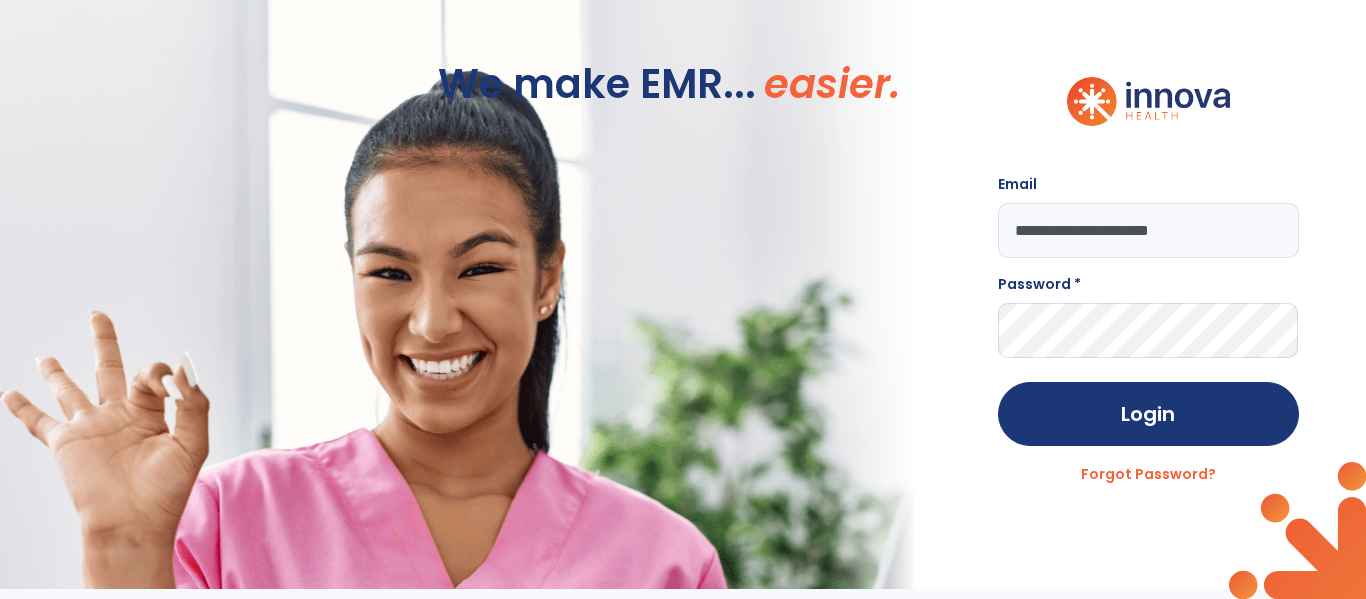 type on "**********" 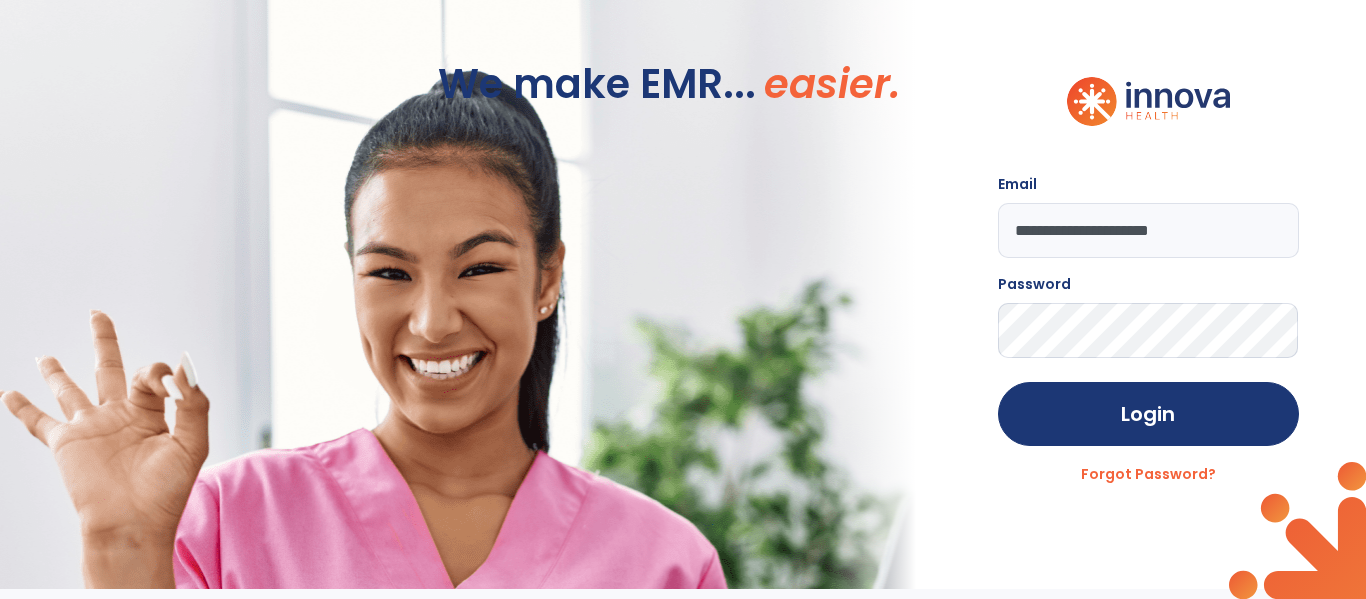 click on "Login" 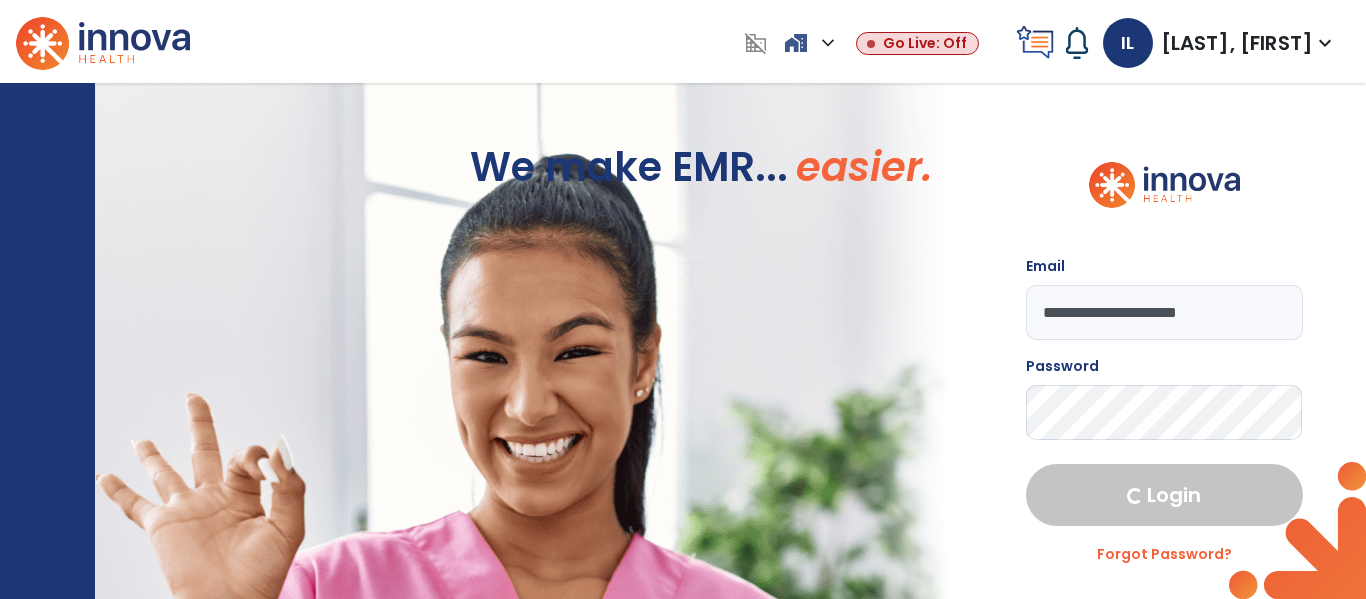 select on "****" 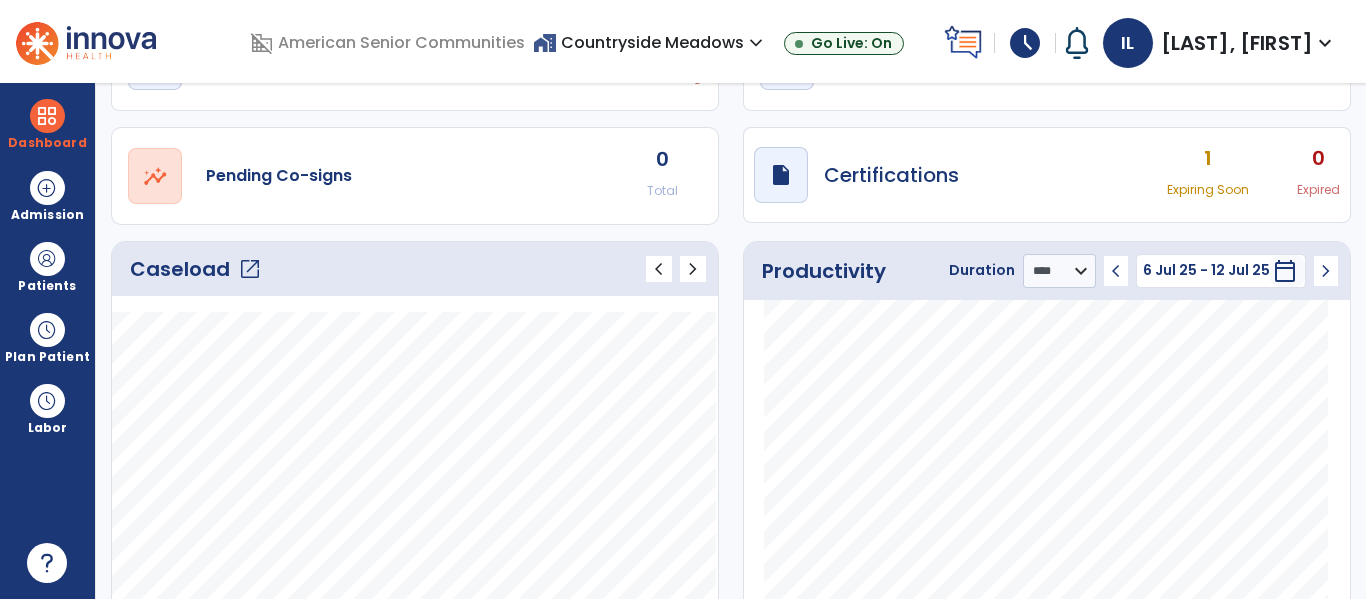 scroll, scrollTop: 0, scrollLeft: 0, axis: both 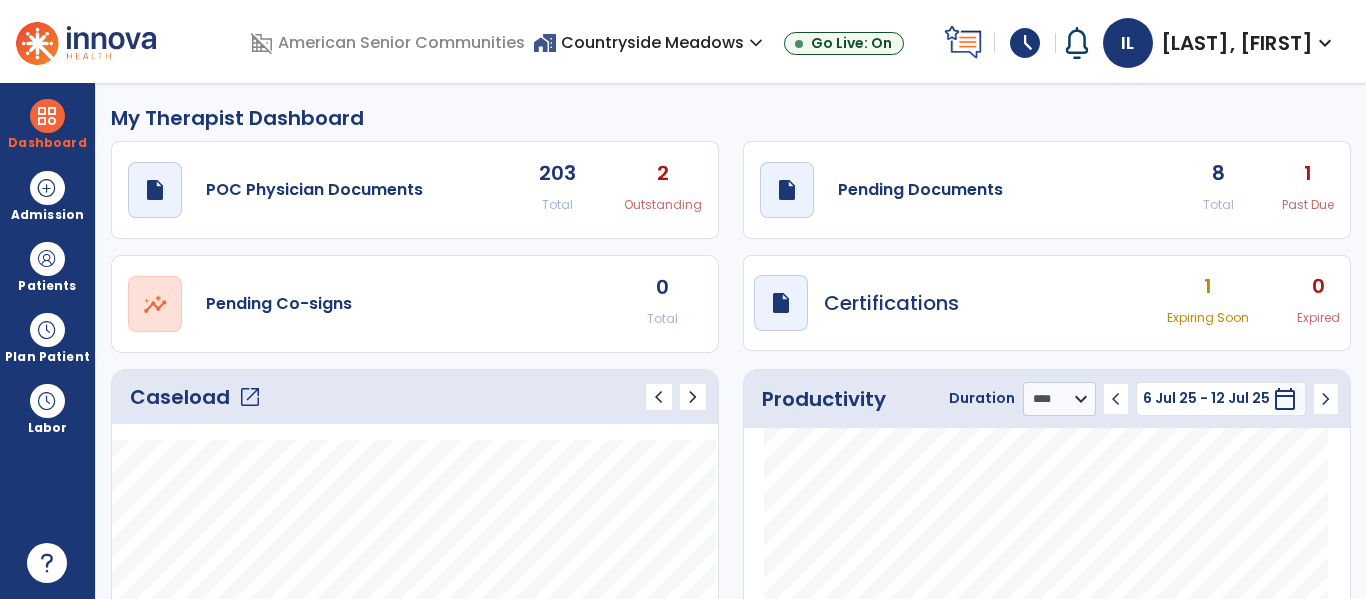 click on "8 Total 1 Past Due" 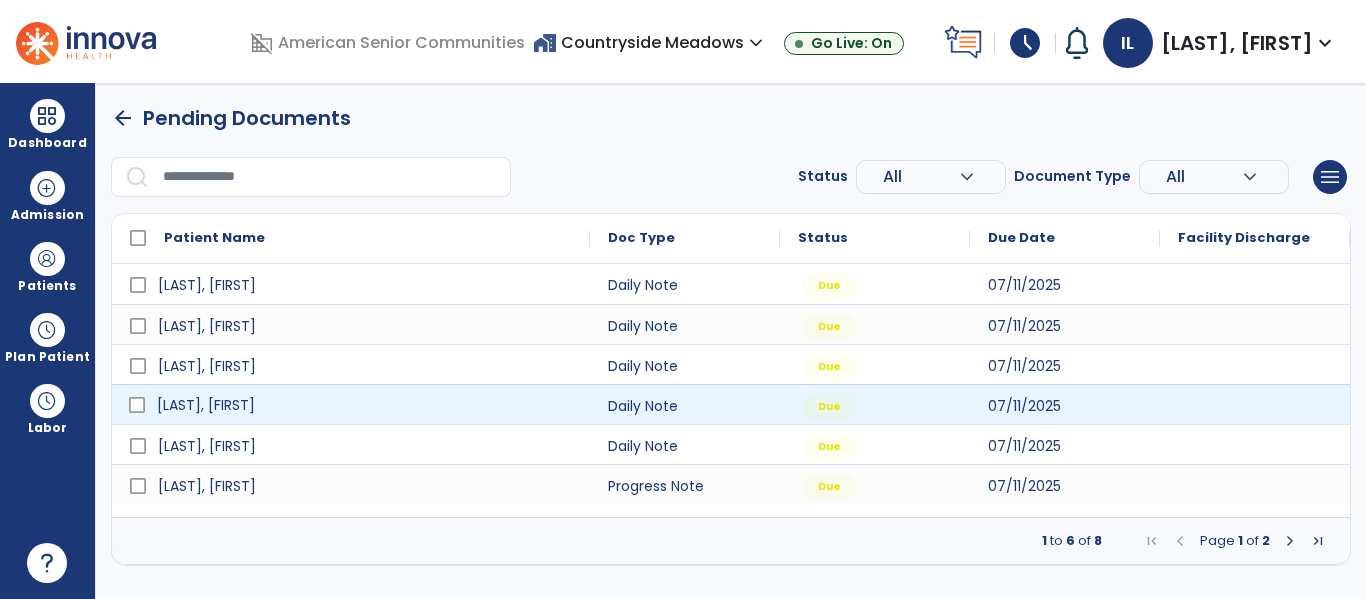 click on "[LAST], [FIRST]" at bounding box center [365, 405] 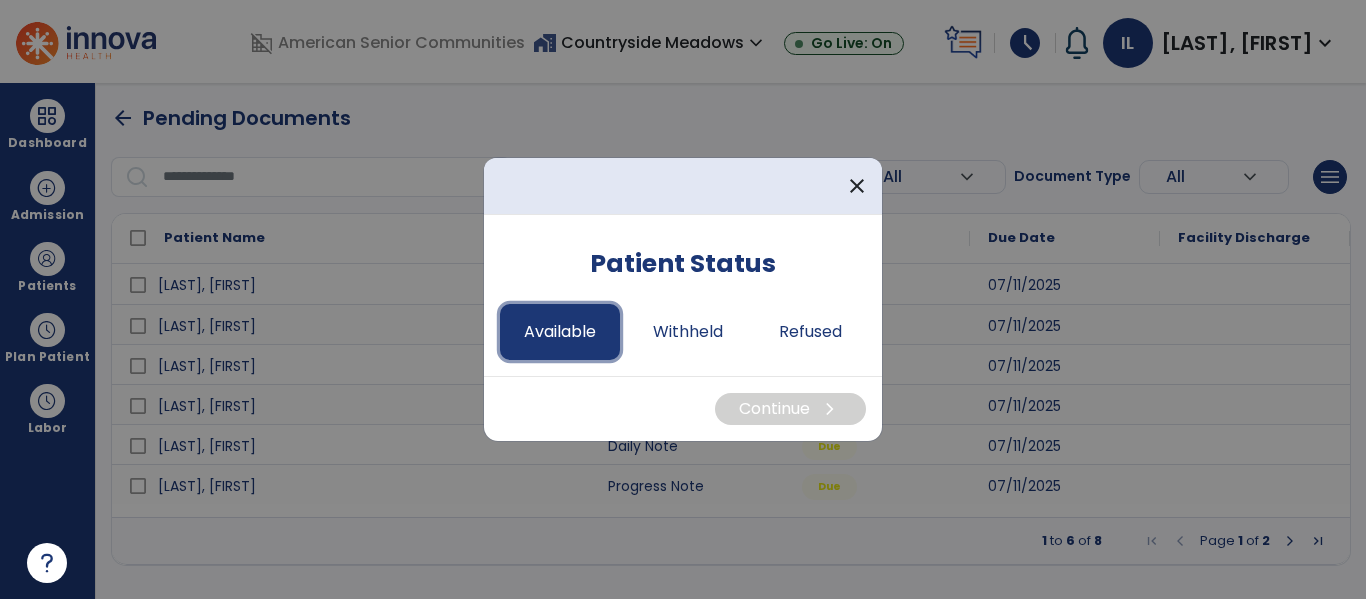 click on "Available" at bounding box center (560, 332) 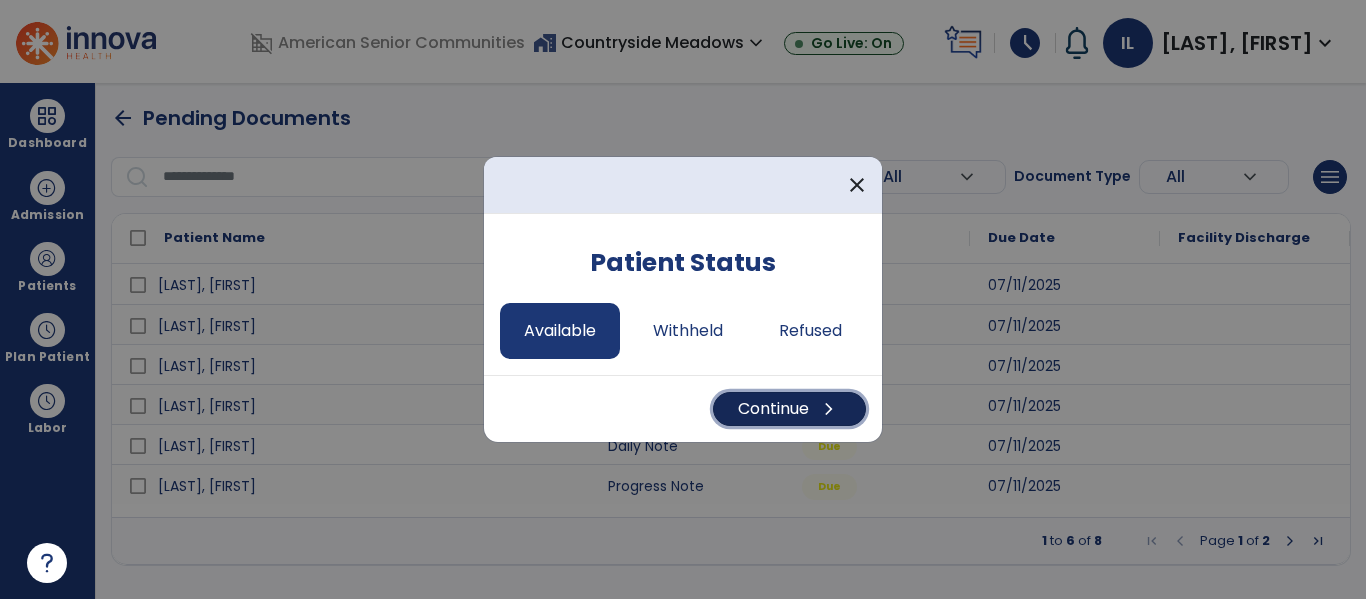 click on "Continue   chevron_right" at bounding box center (789, 409) 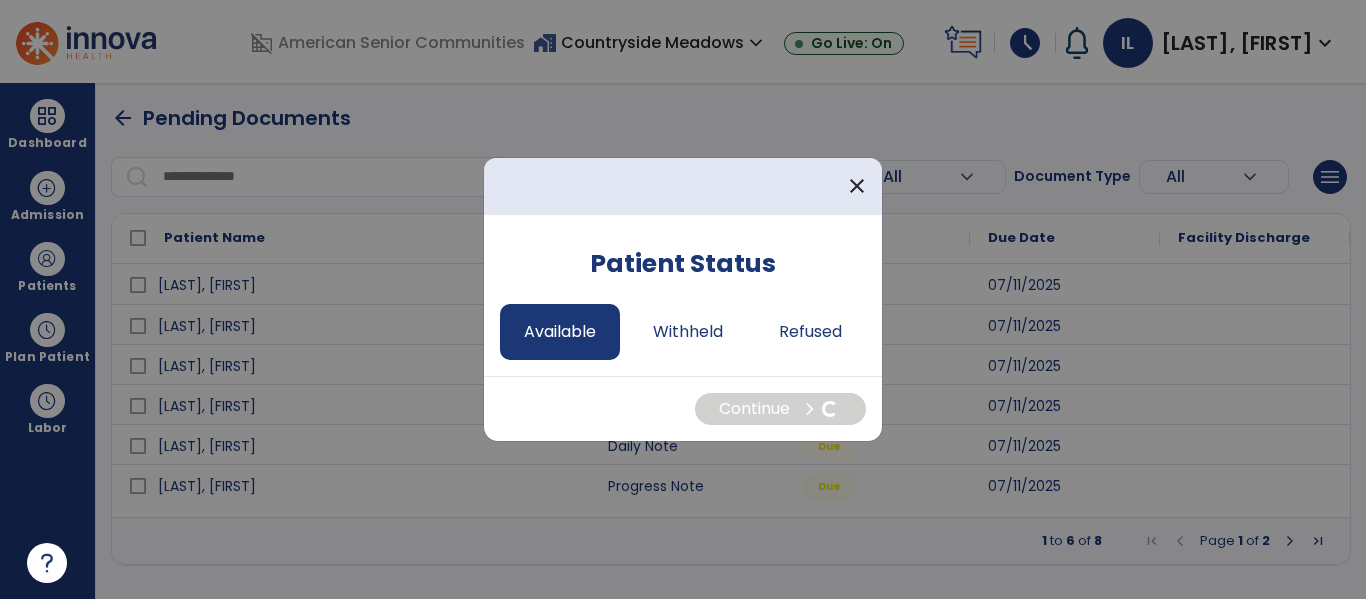 select on "*" 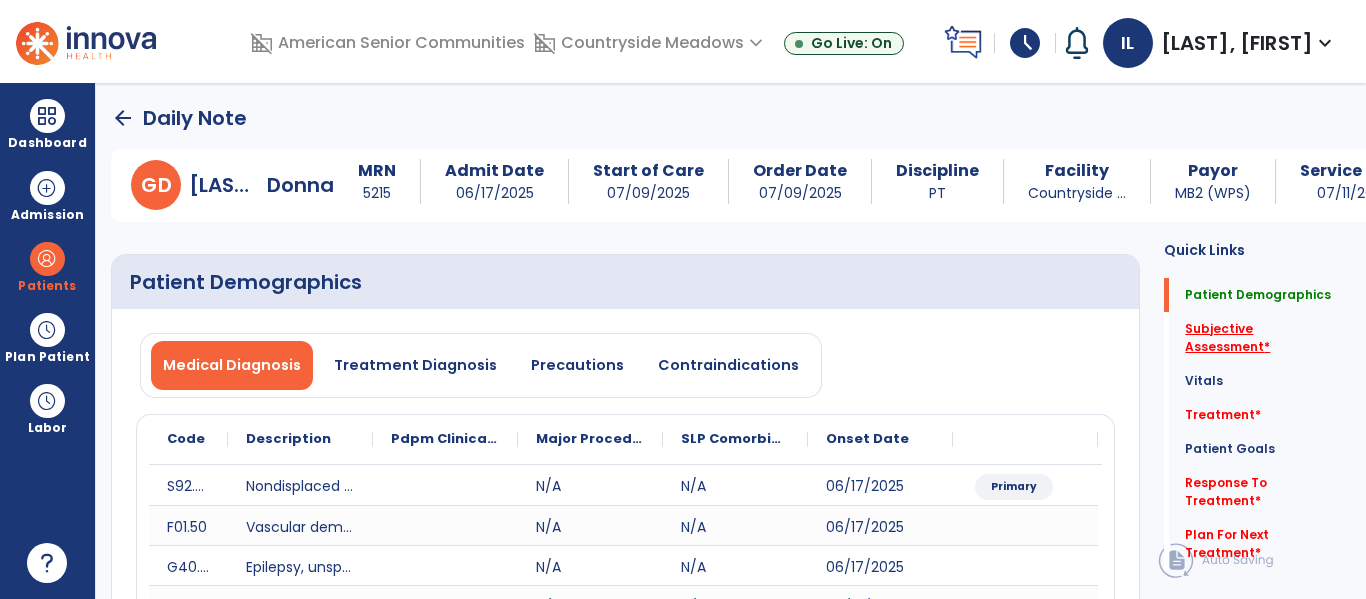 click on "Subjective Assessment   *" 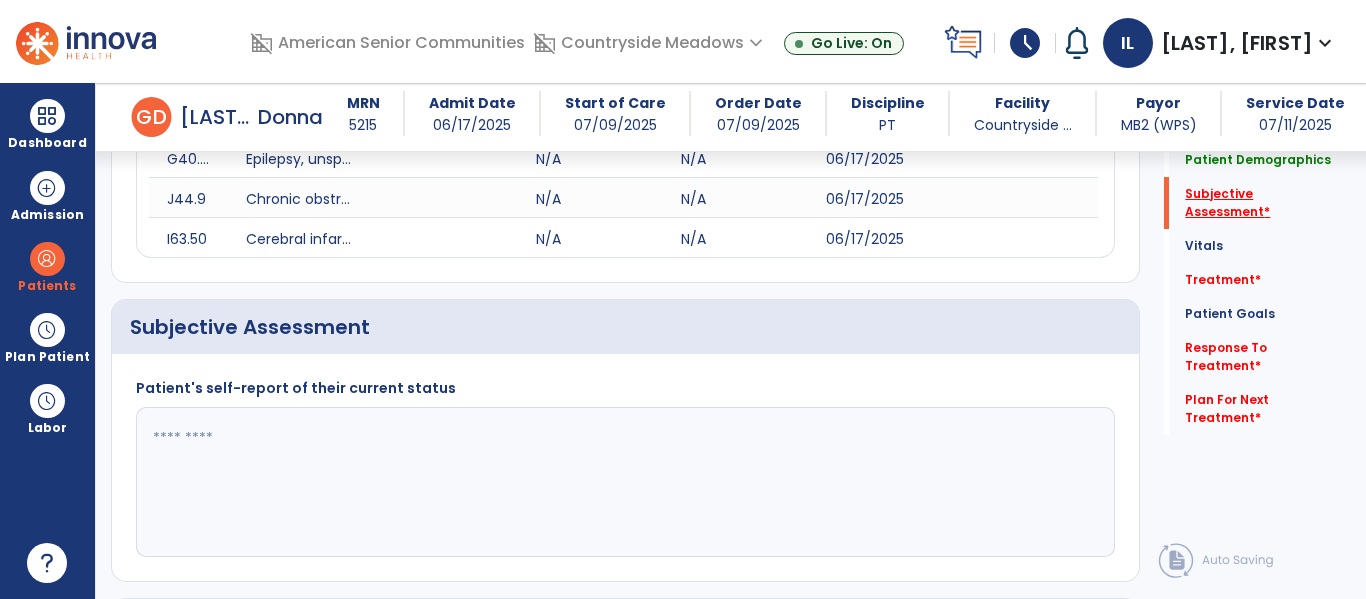 scroll, scrollTop: 507, scrollLeft: 0, axis: vertical 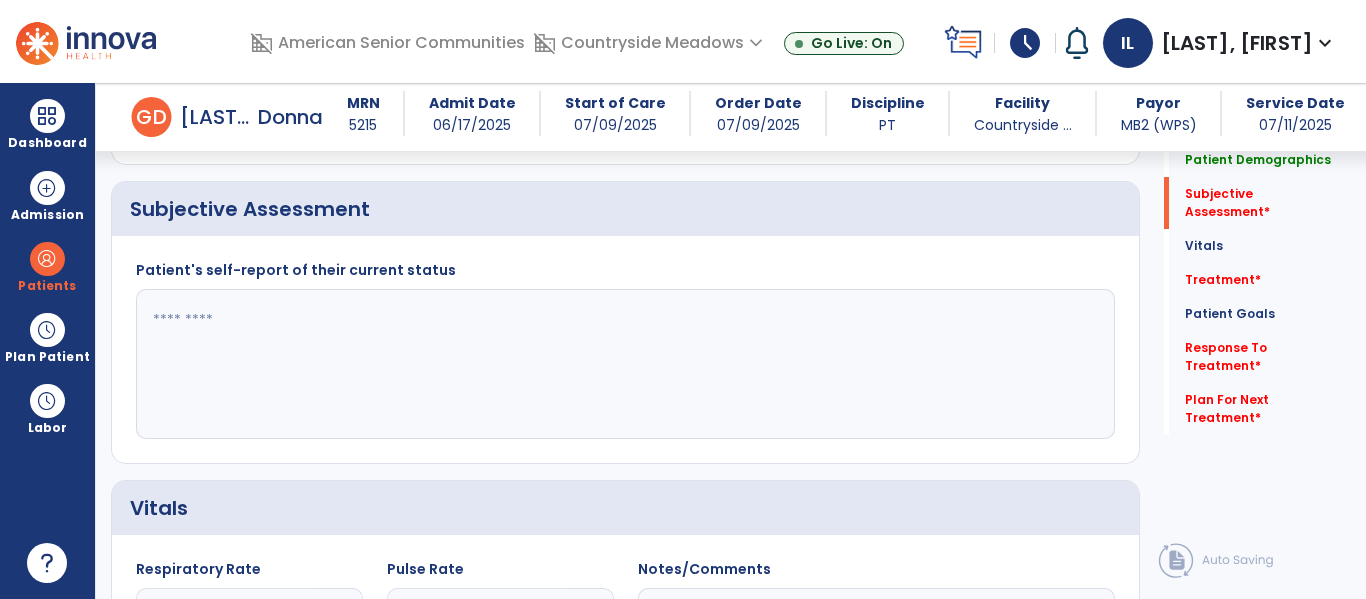 click 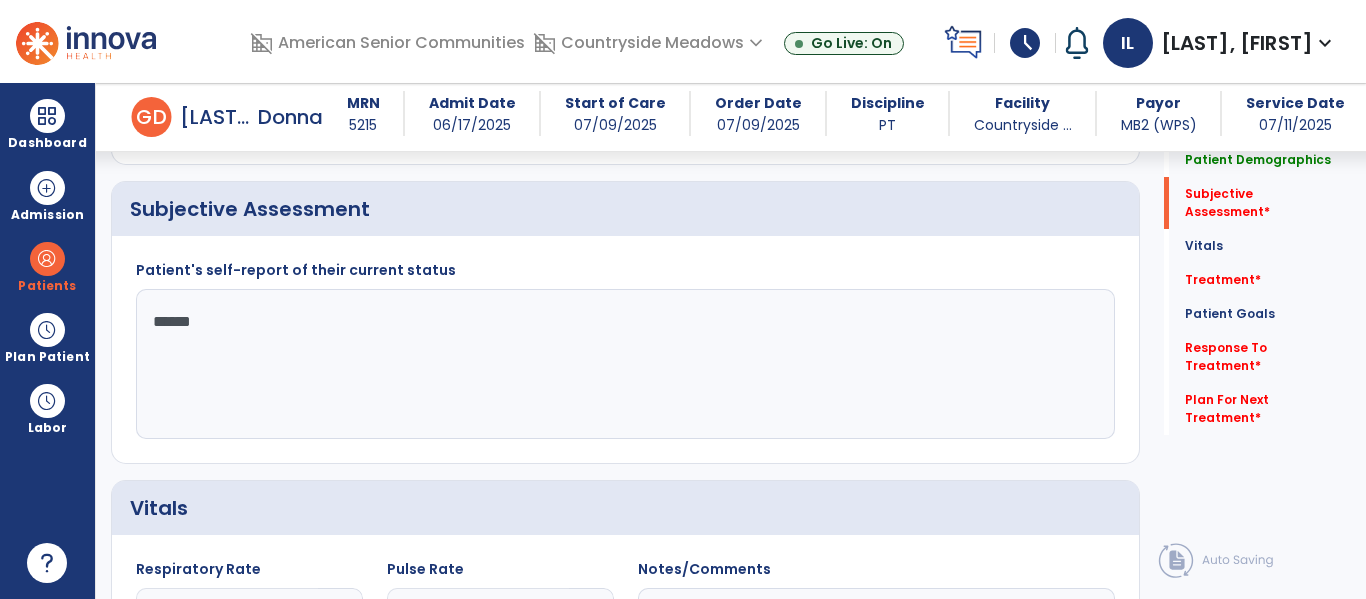 type on "*******" 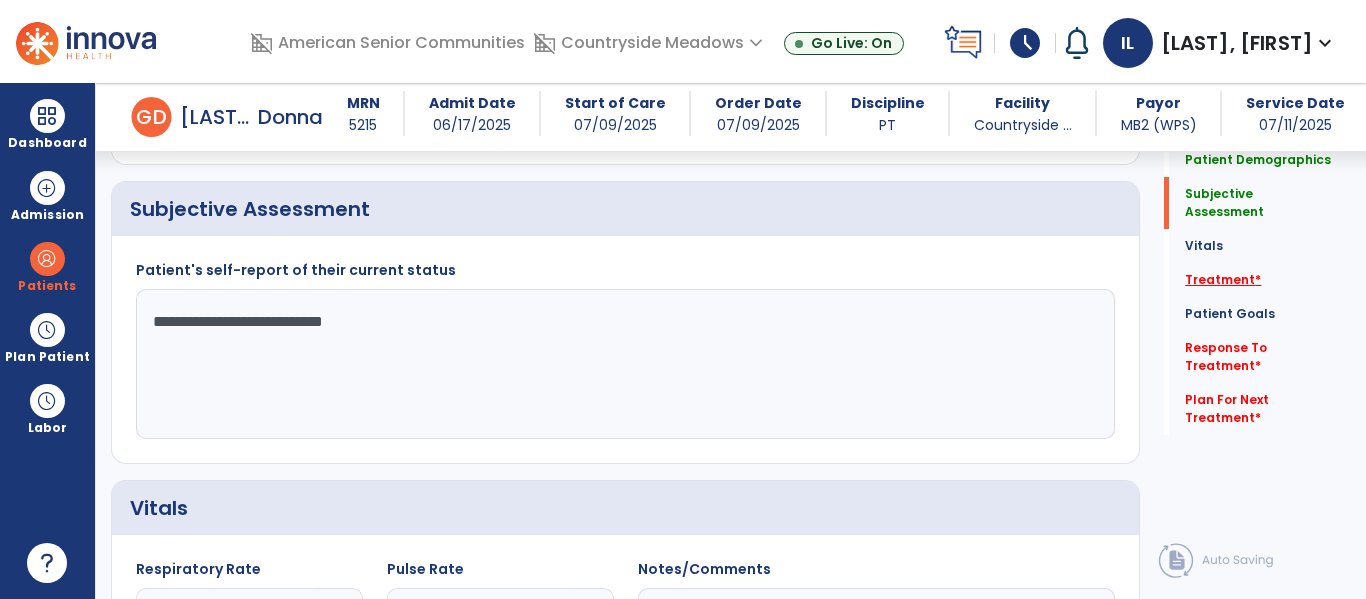 type on "**********" 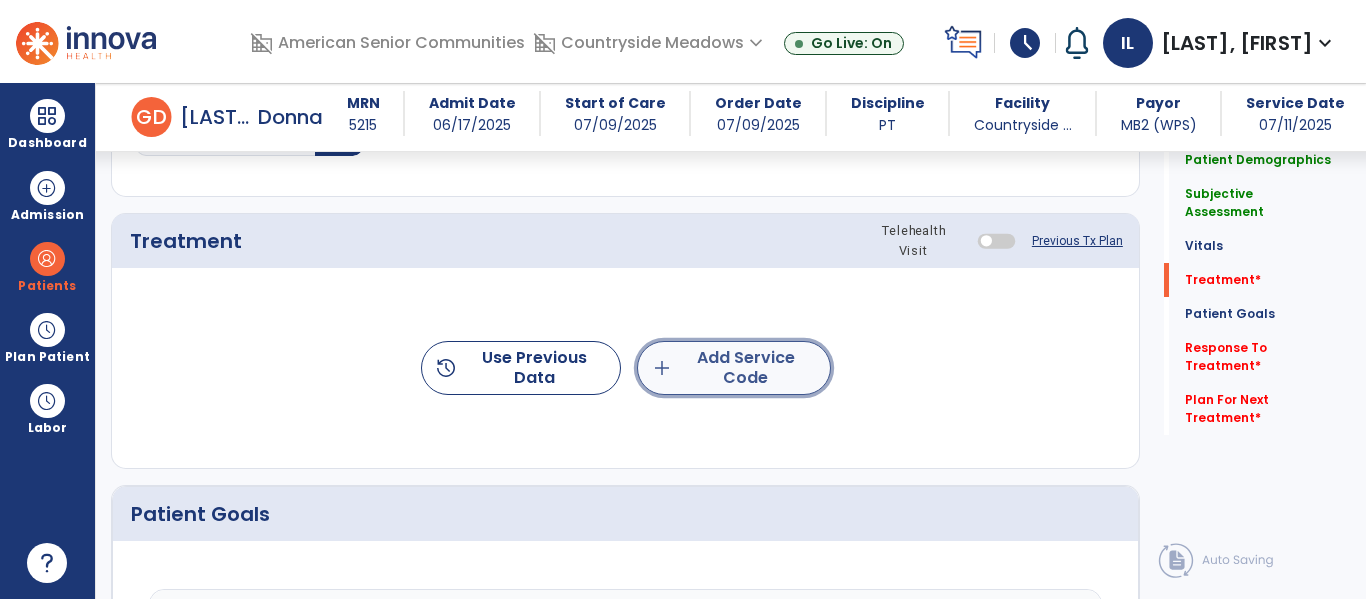 click on "add  Add Service Code" 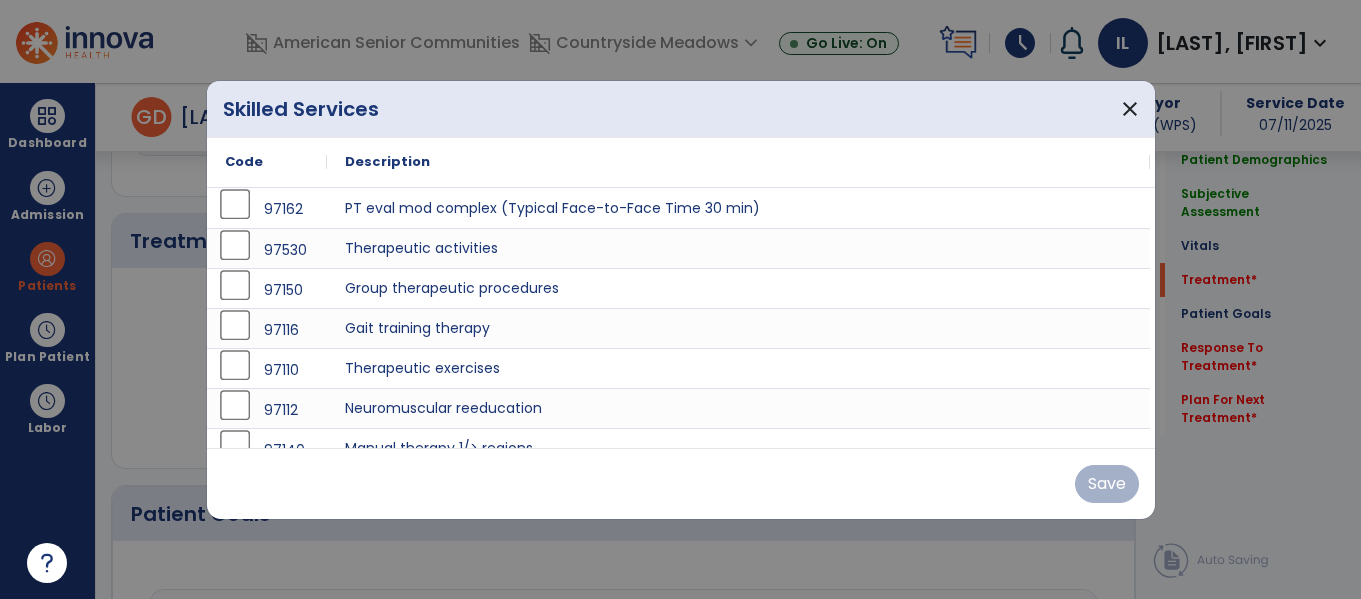 scroll, scrollTop: 1196, scrollLeft: 0, axis: vertical 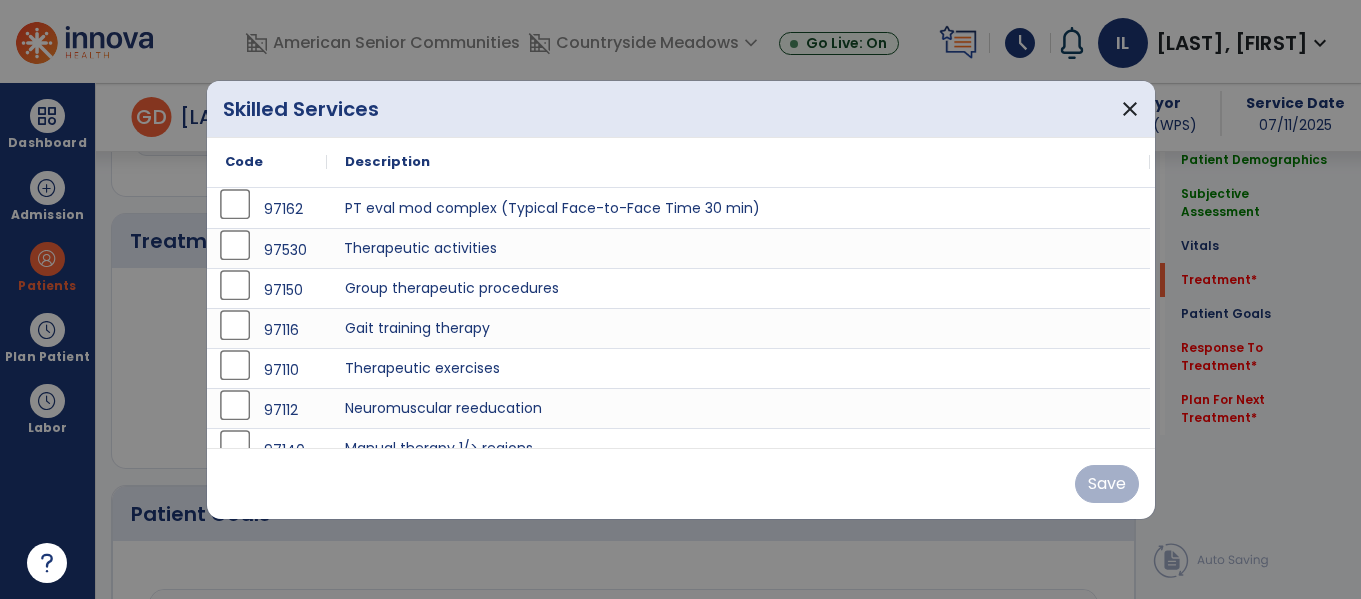 click on "Therapeutic activities" at bounding box center [738, 248] 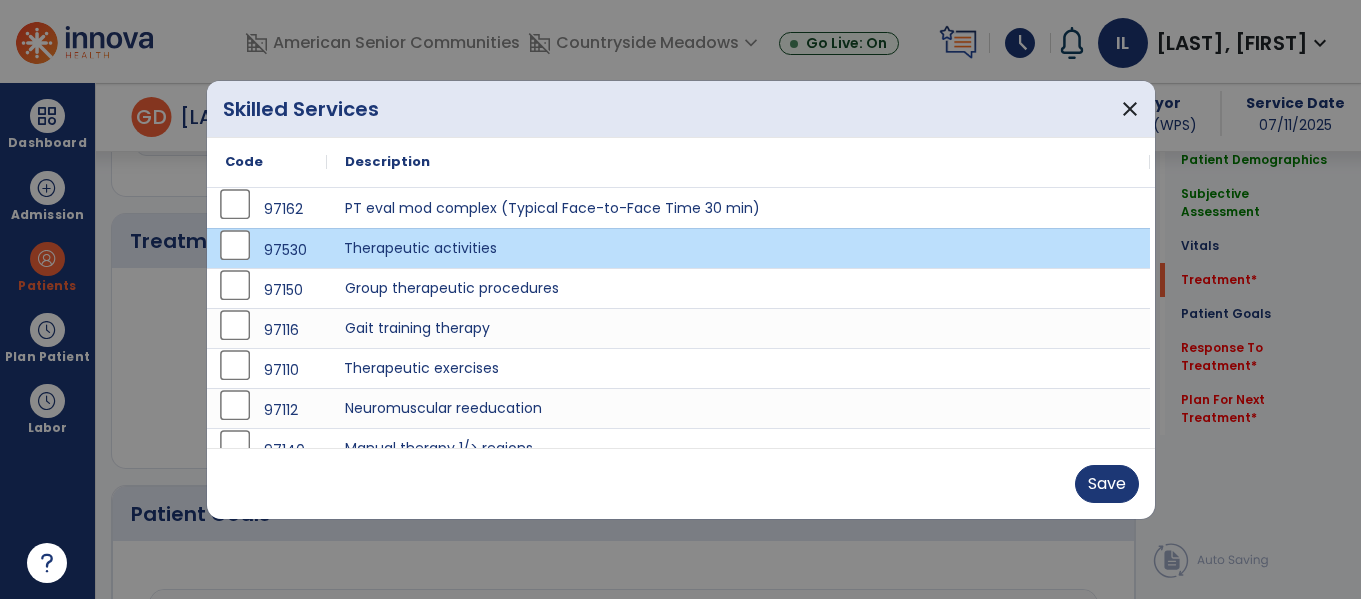 click on "Therapeutic exercises" at bounding box center (738, 368) 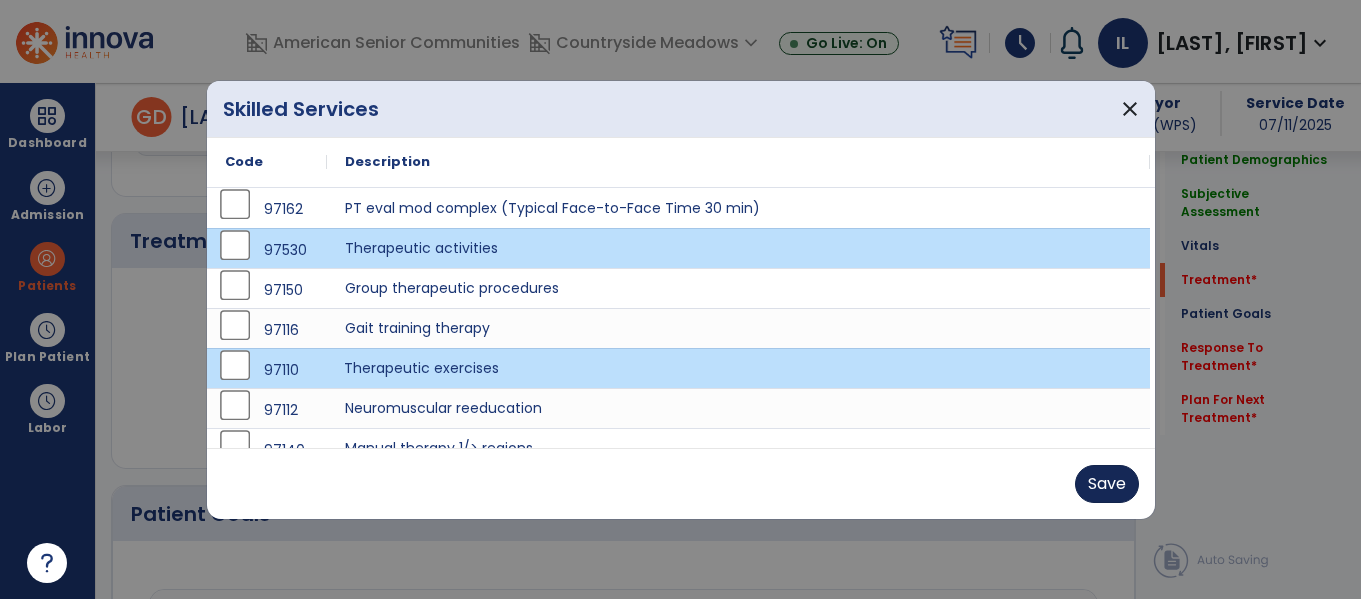 click on "Save" at bounding box center (1107, 484) 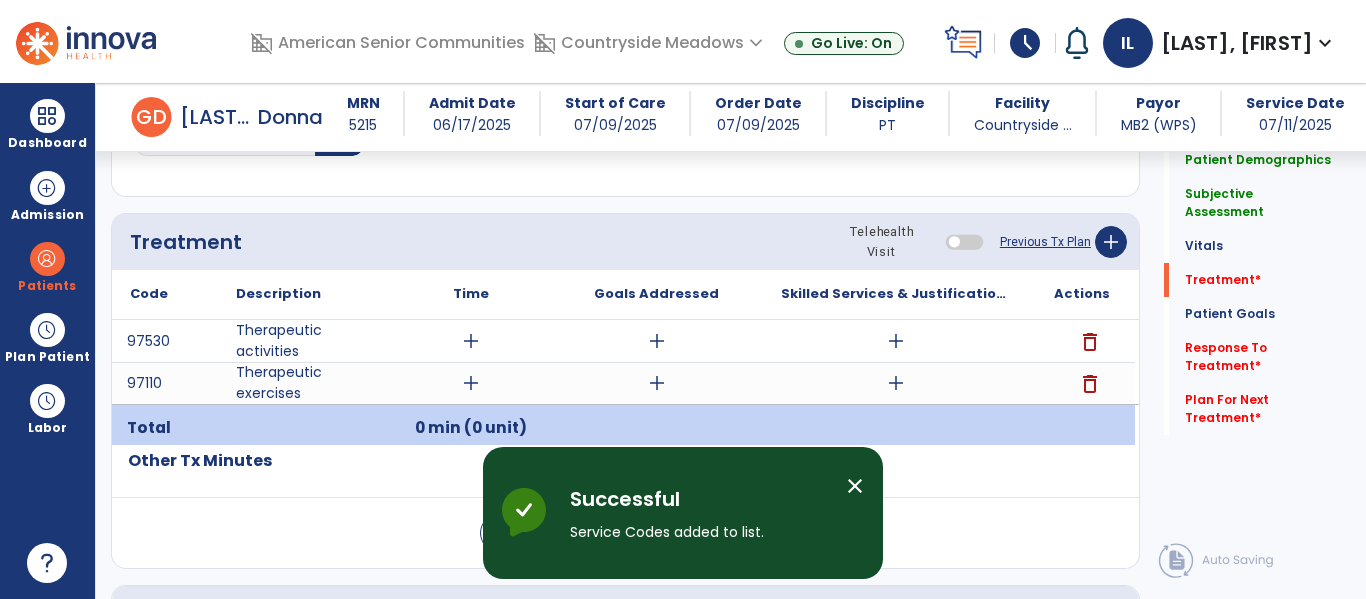 click on "add" at bounding box center [471, 383] 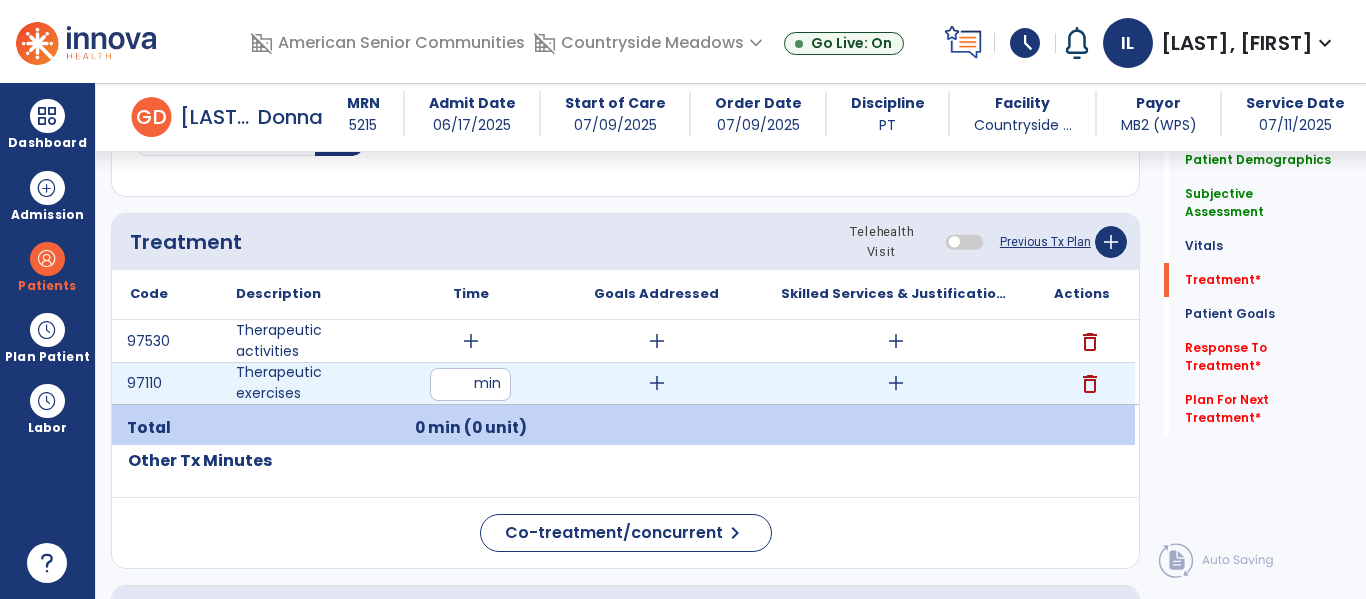 type on "**" 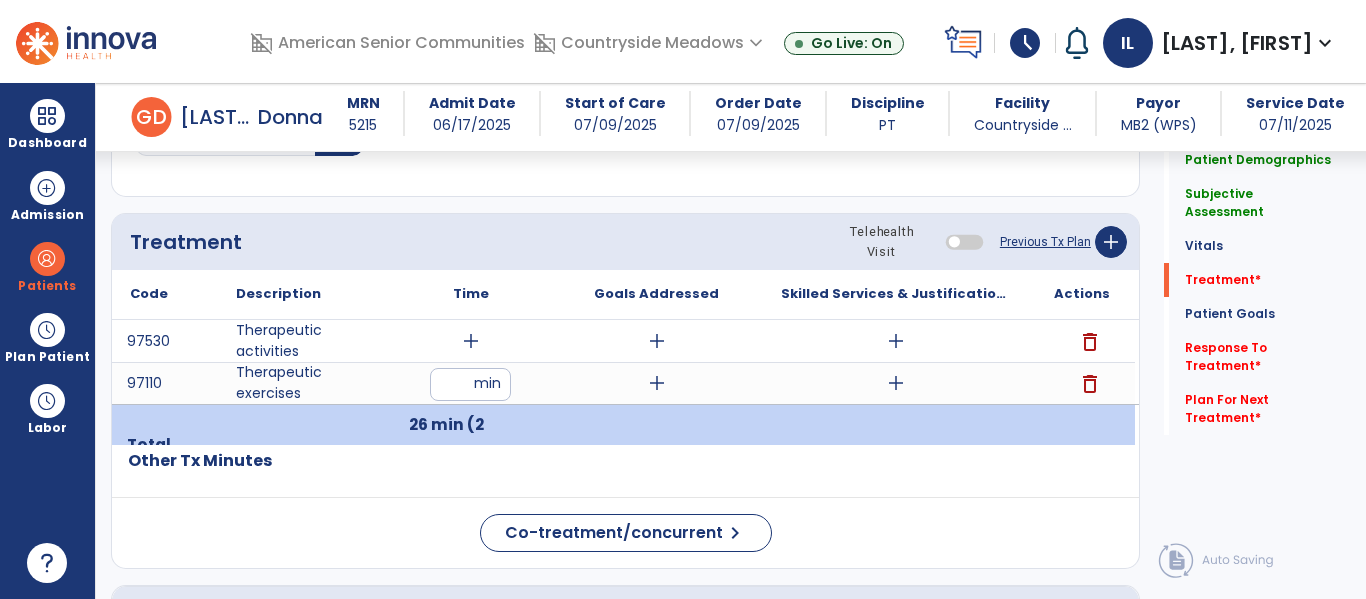 click on "add" at bounding box center [471, 341] 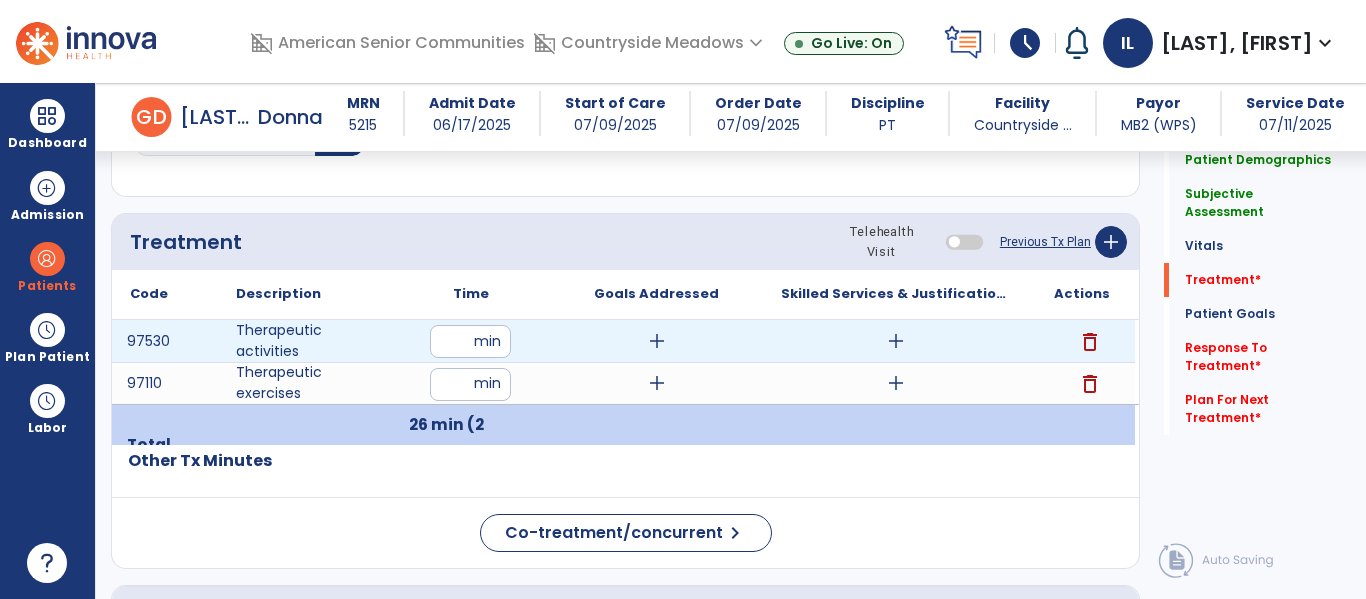 type on "**" 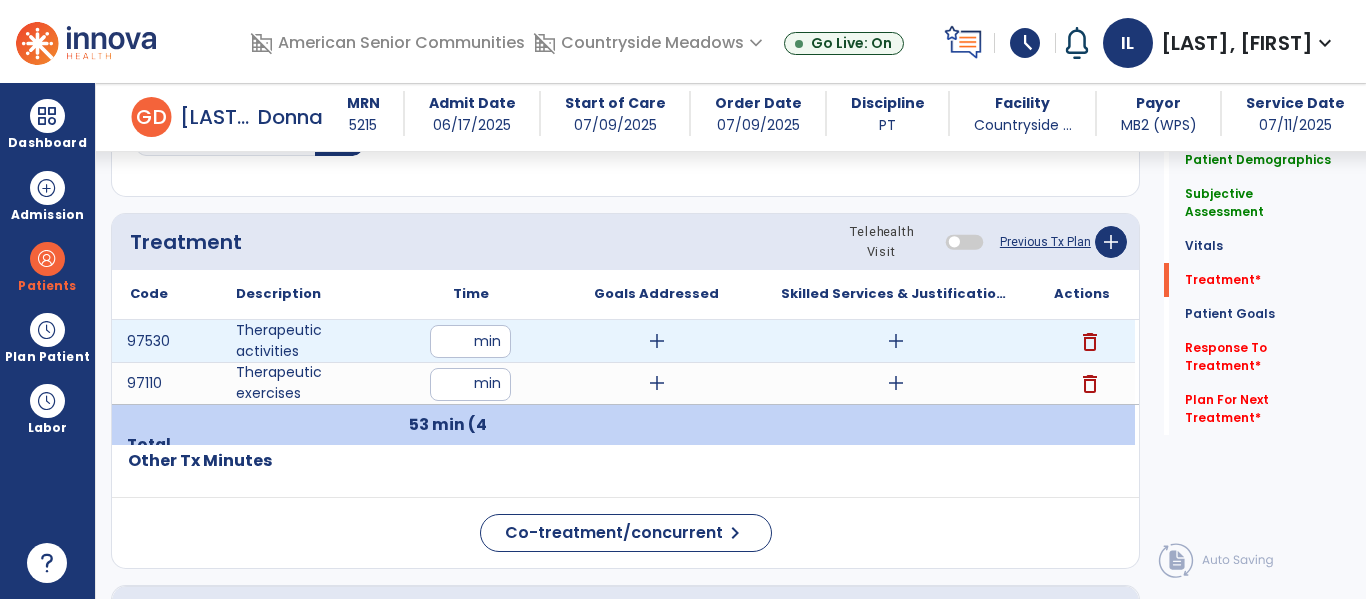 click on "add" at bounding box center [896, 341] 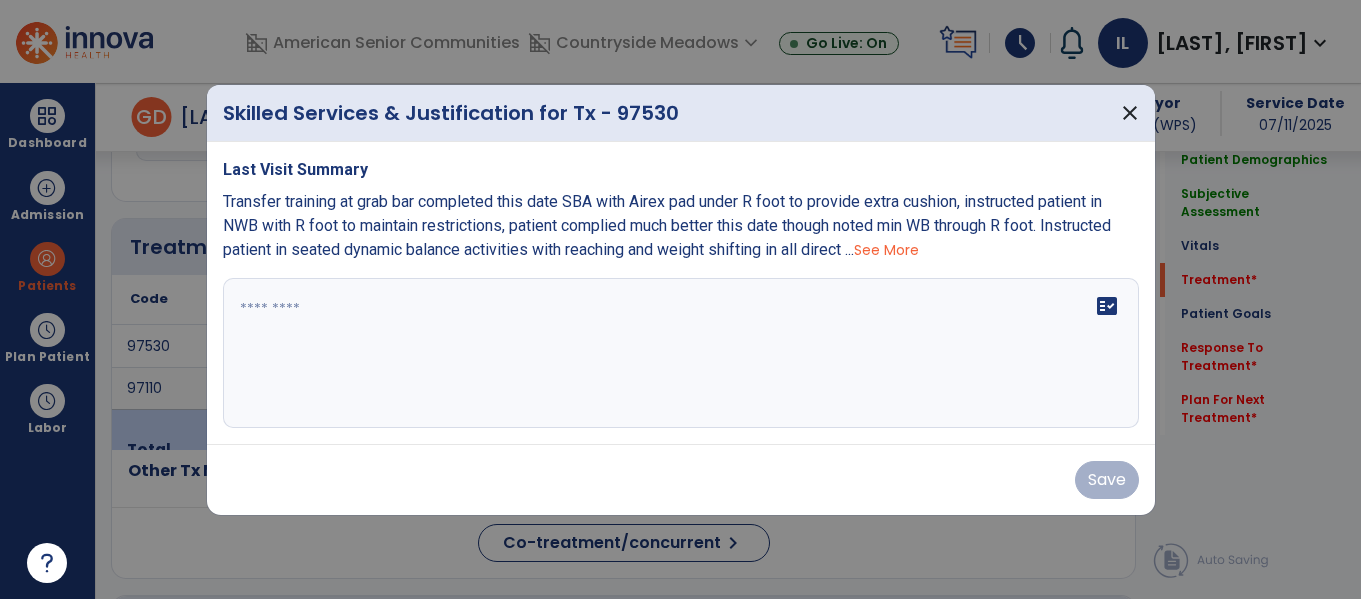 scroll, scrollTop: 1196, scrollLeft: 0, axis: vertical 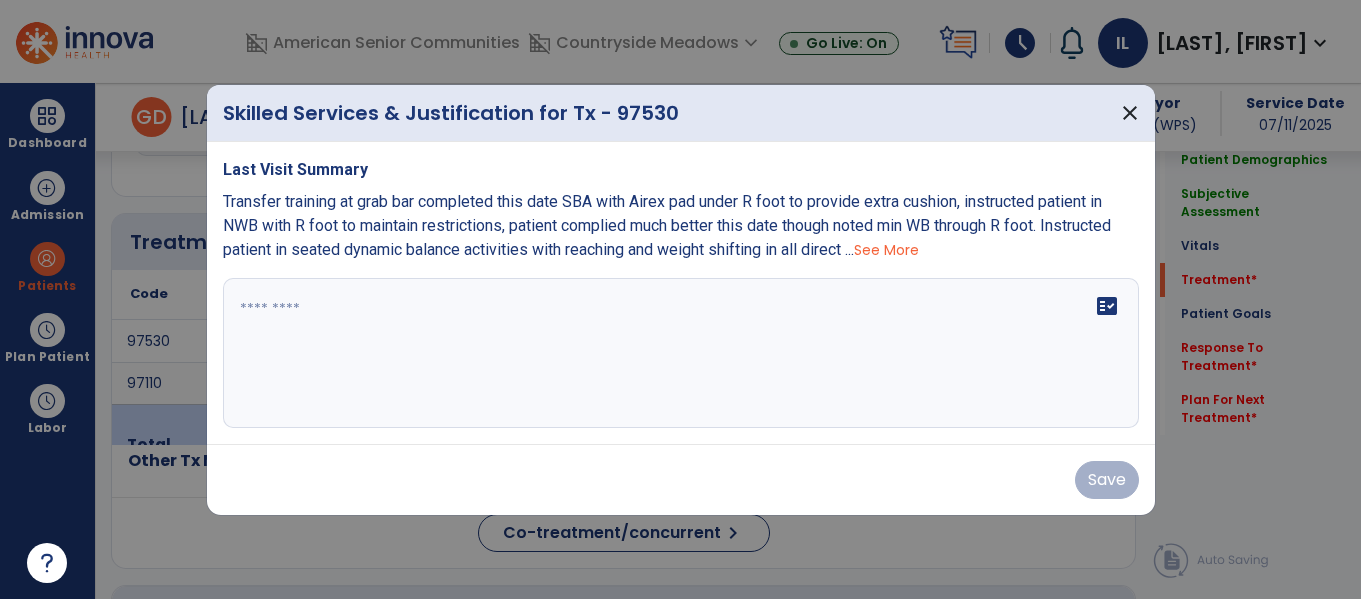 click on "See More" at bounding box center (886, 250) 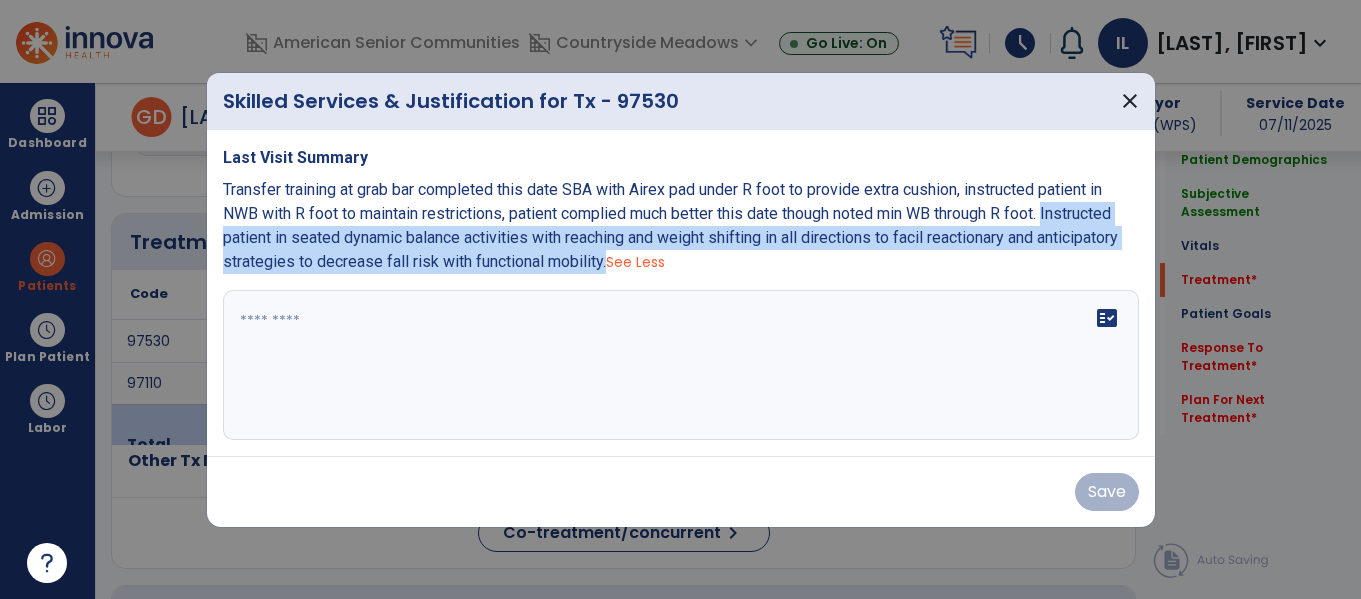 drag, startPoint x: 1061, startPoint y: 208, endPoint x: 607, endPoint y: 269, distance: 458.07968 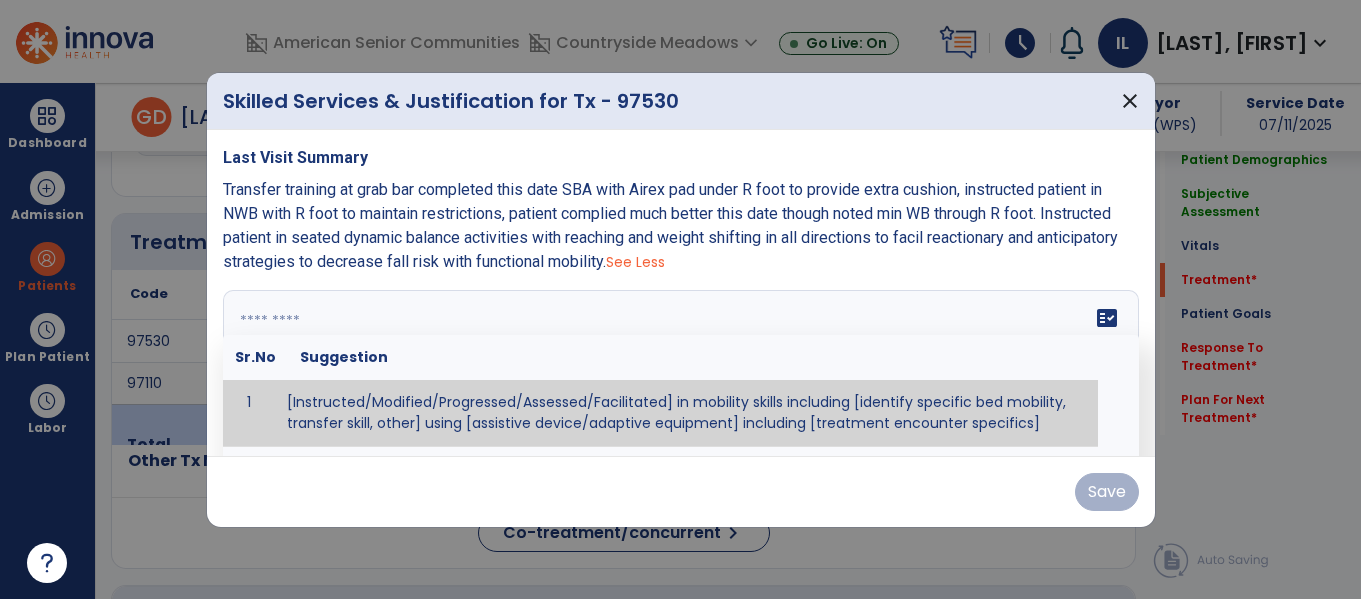 paste on "**********" 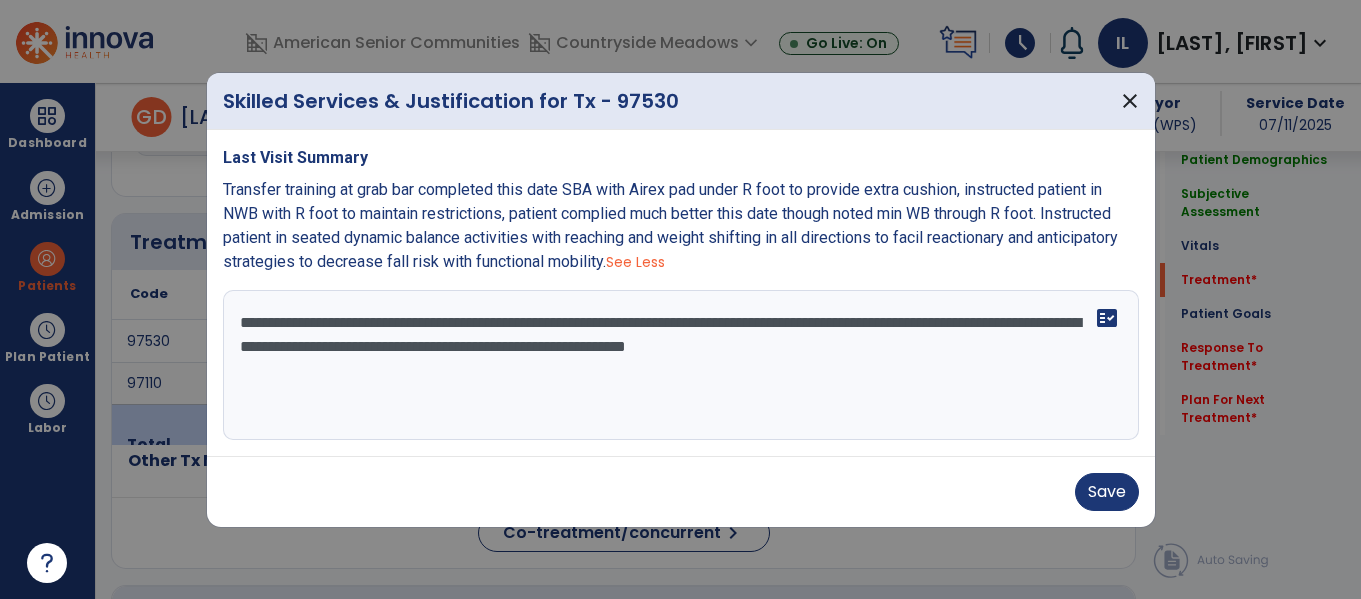click on "**********" at bounding box center [681, 365] 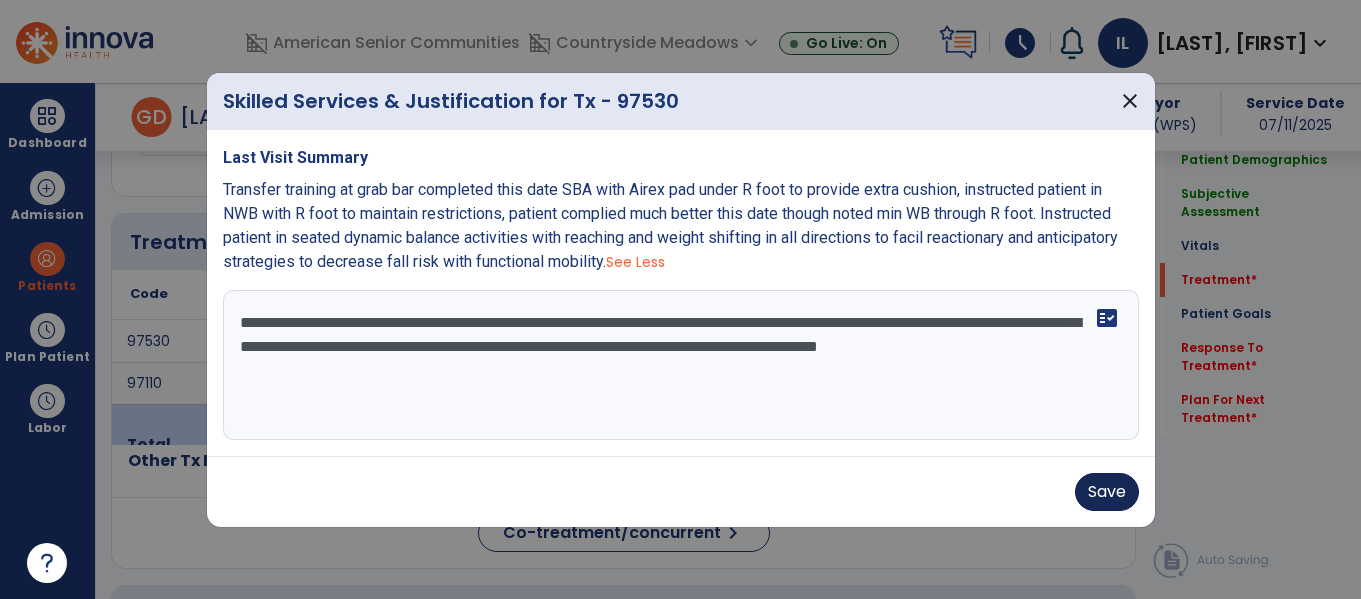 type on "**********" 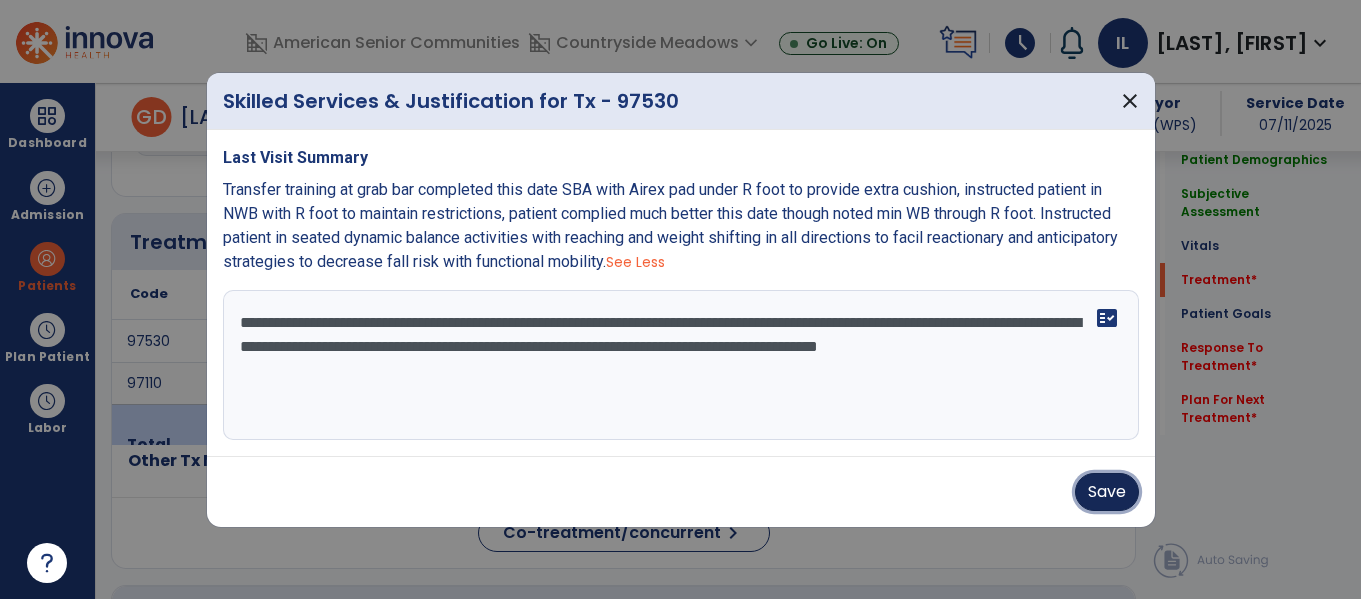 click on "Save" at bounding box center [1107, 492] 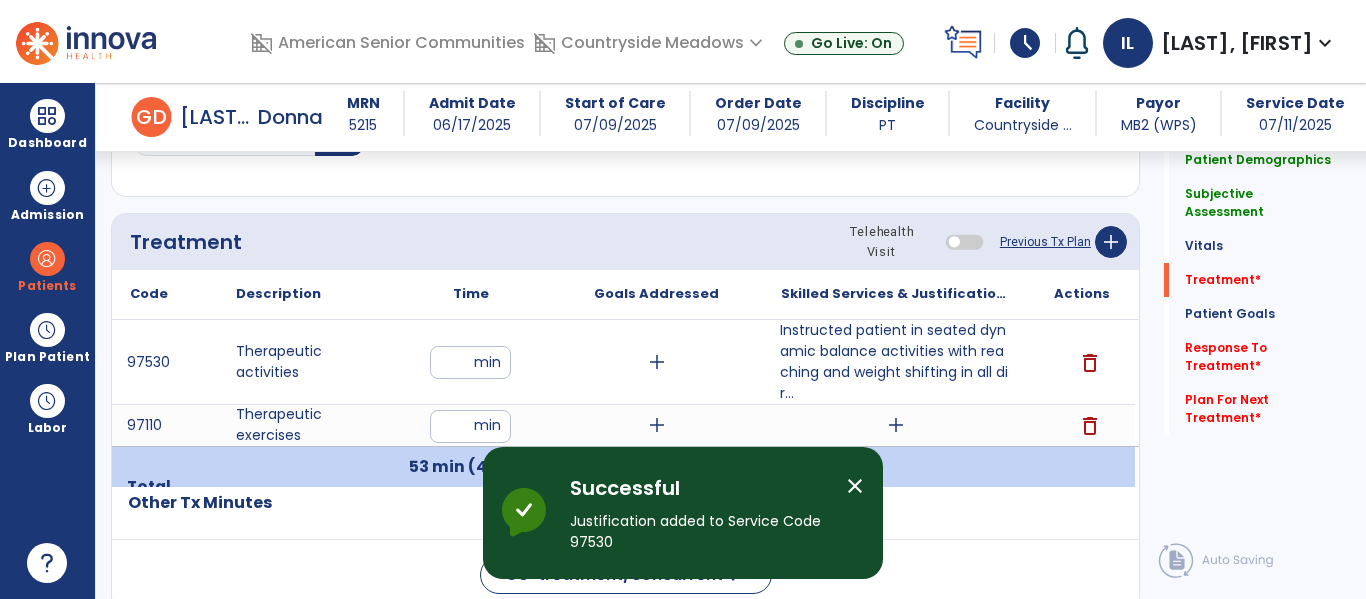 click on "add" at bounding box center (896, 425) 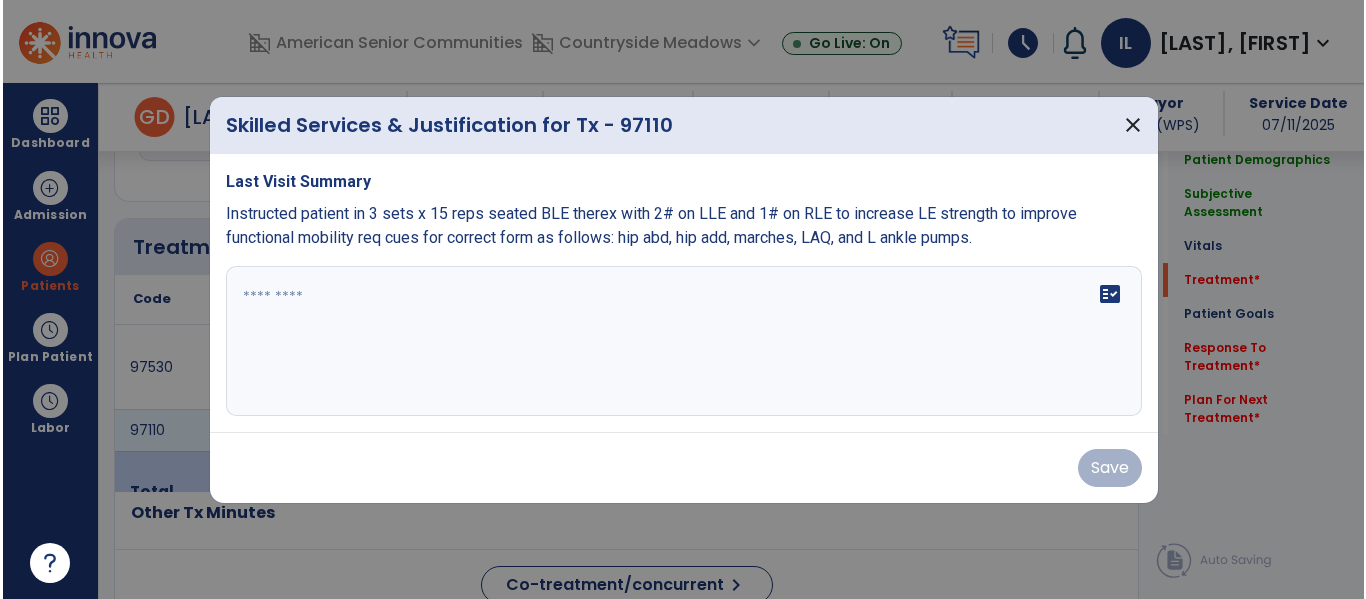 scroll, scrollTop: 1196, scrollLeft: 0, axis: vertical 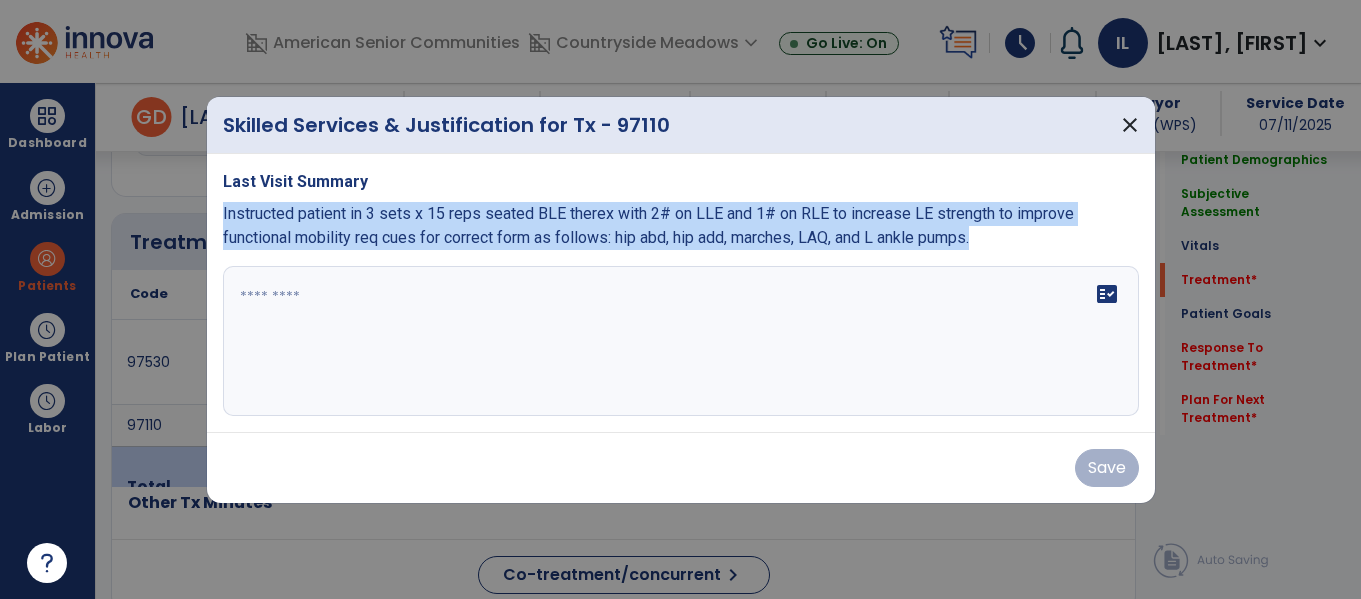 drag, startPoint x: 217, startPoint y: 209, endPoint x: 1040, endPoint y: 235, distance: 823.4106 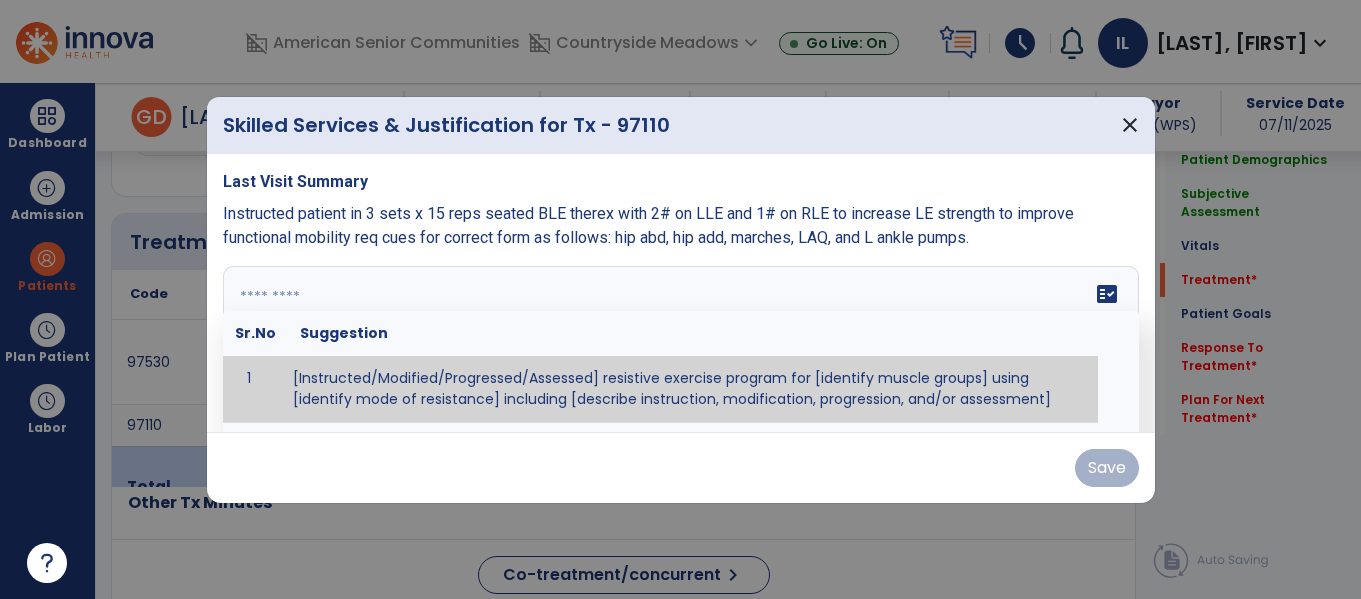 paste on "**********" 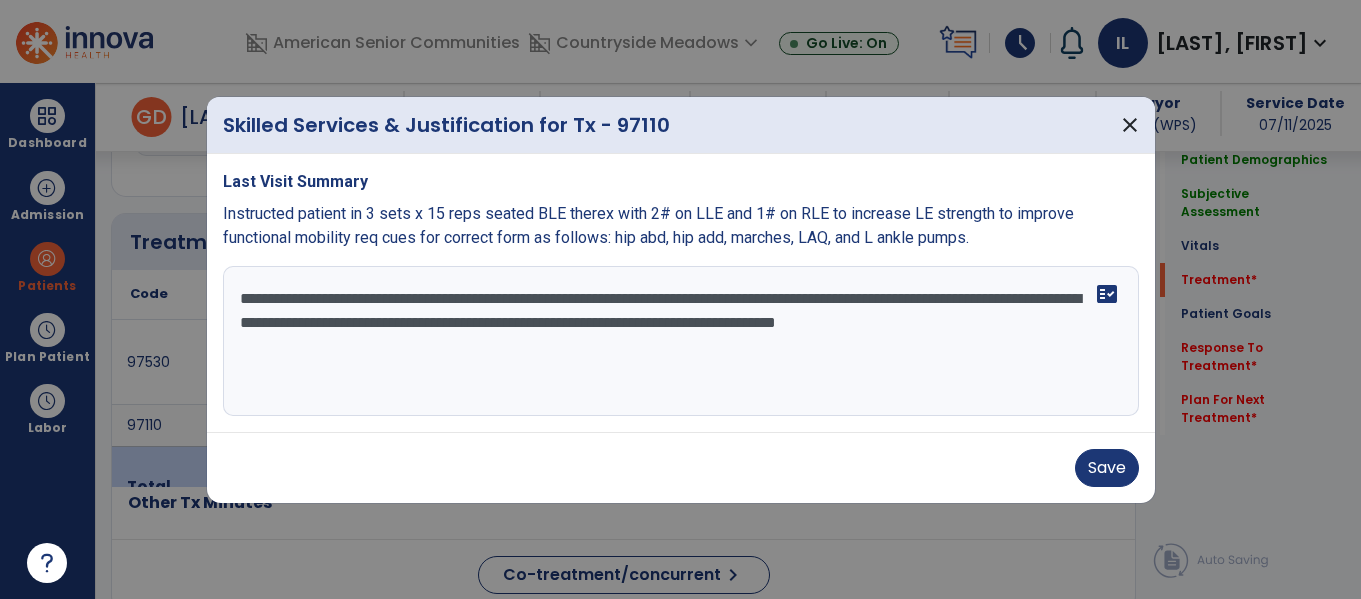 click on "**********" at bounding box center [681, 341] 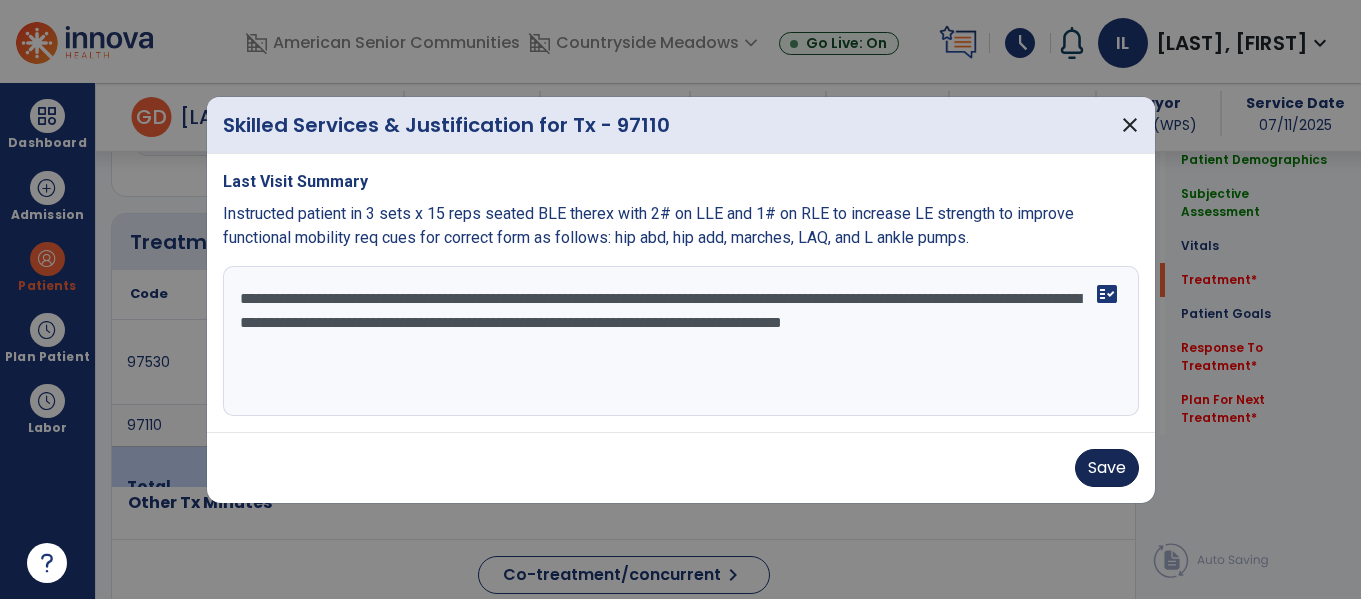 type on "**********" 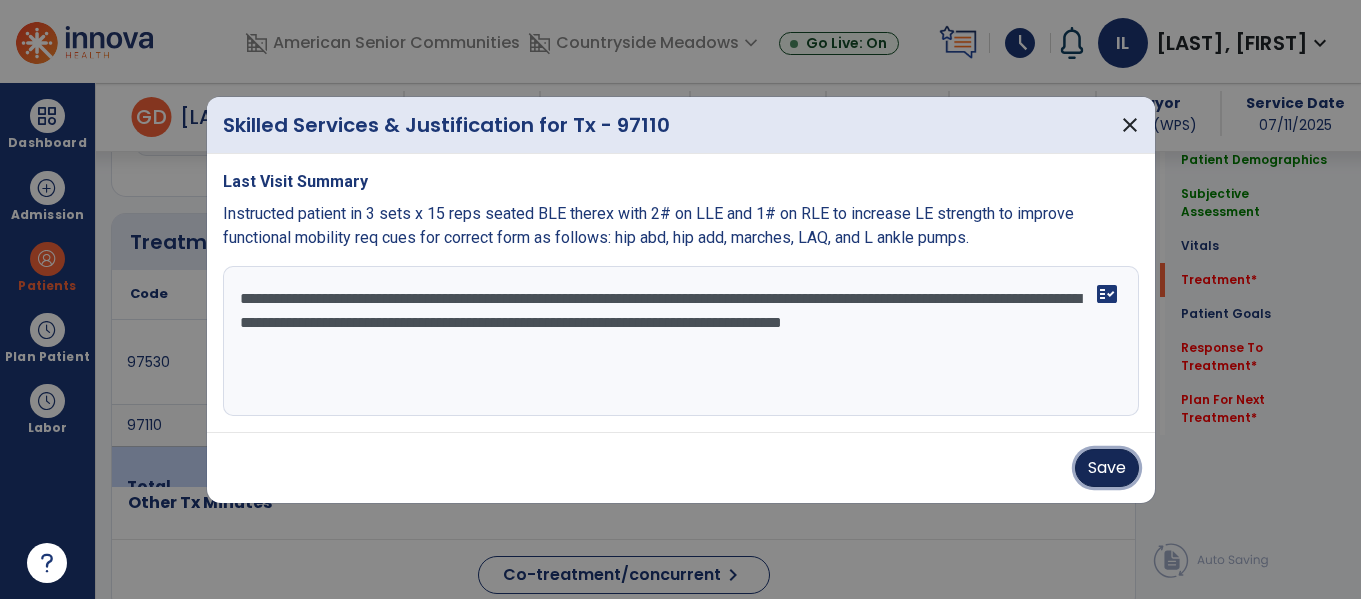 click on "Save" at bounding box center (1107, 468) 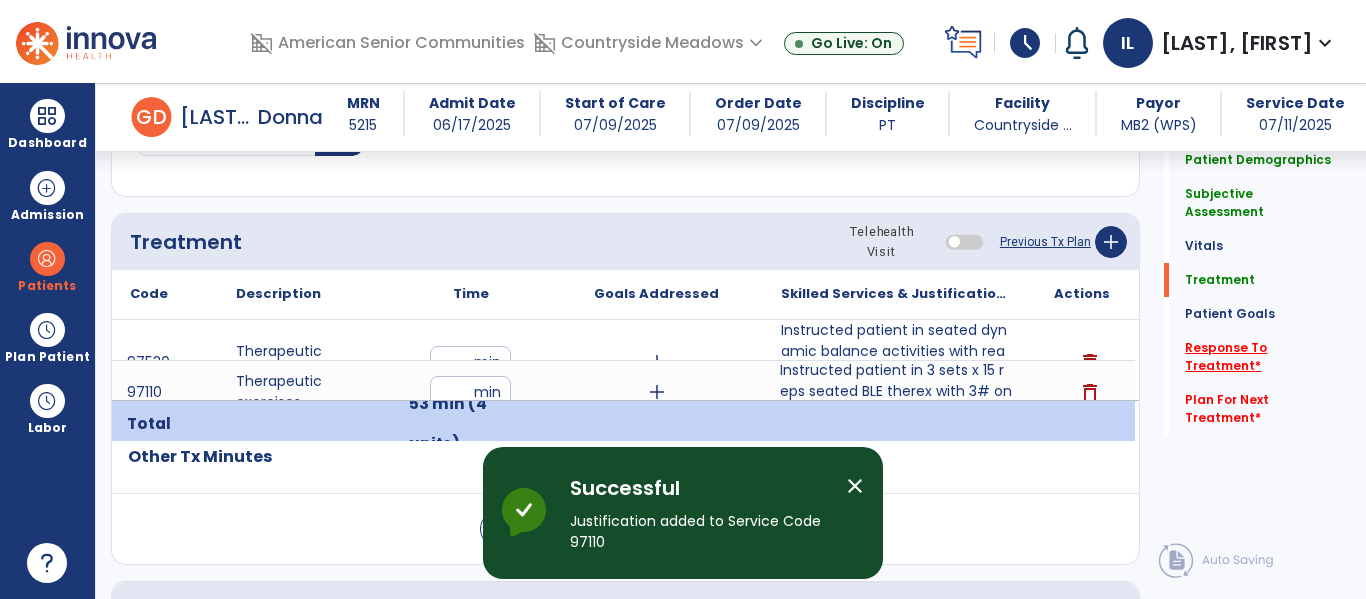 click on "Response To Treatment   *" 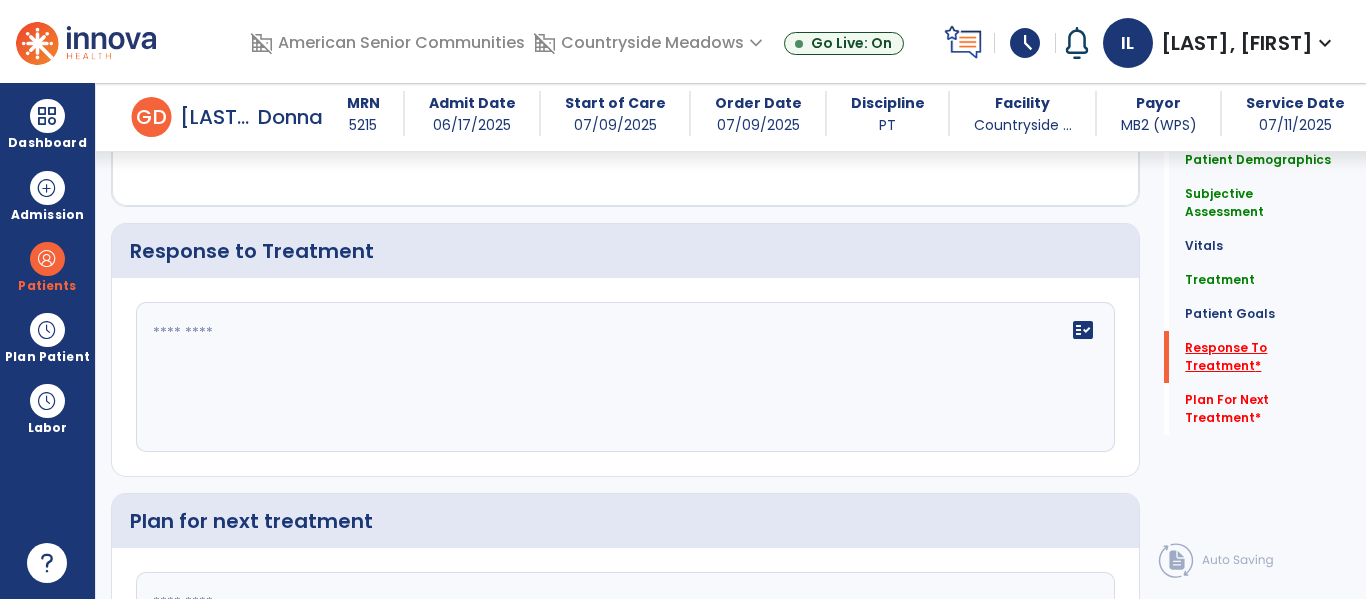 scroll, scrollTop: 3202, scrollLeft: 0, axis: vertical 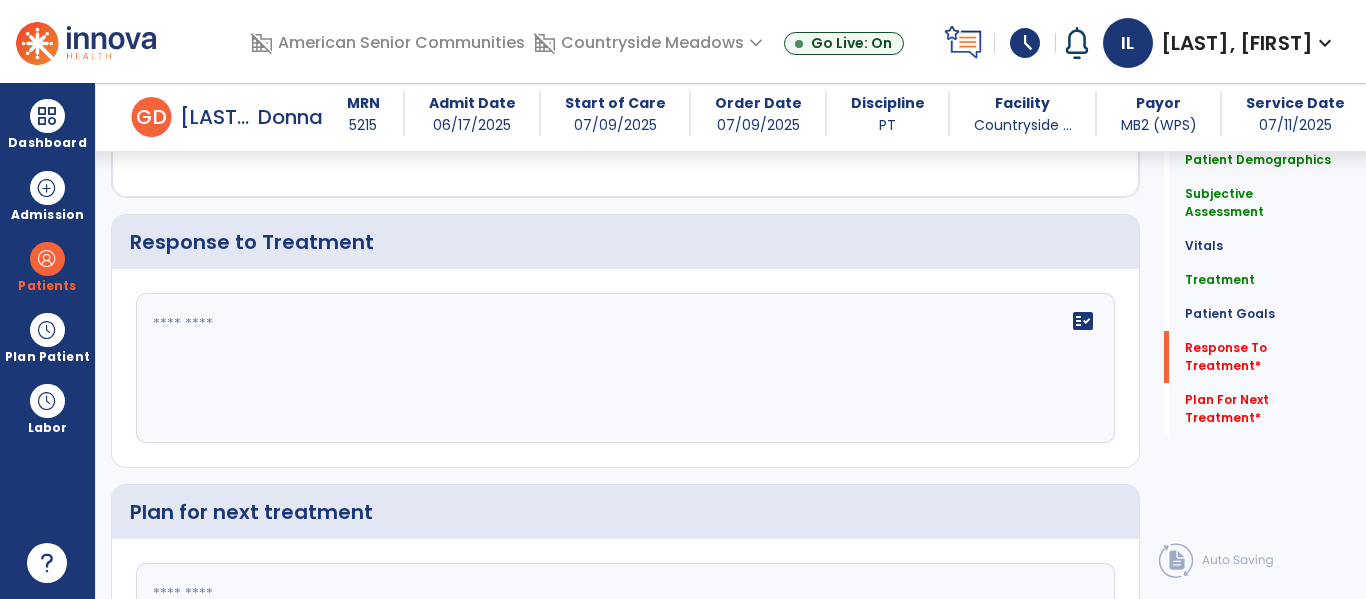 click on "fact_check" 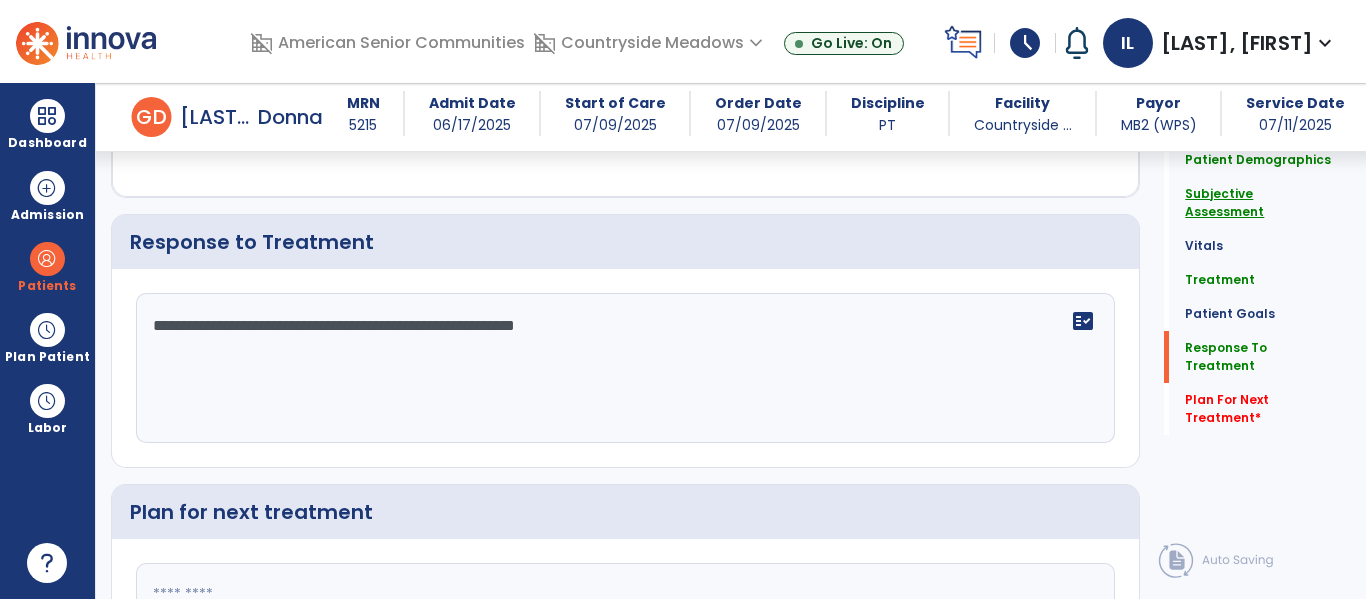 type on "**********" 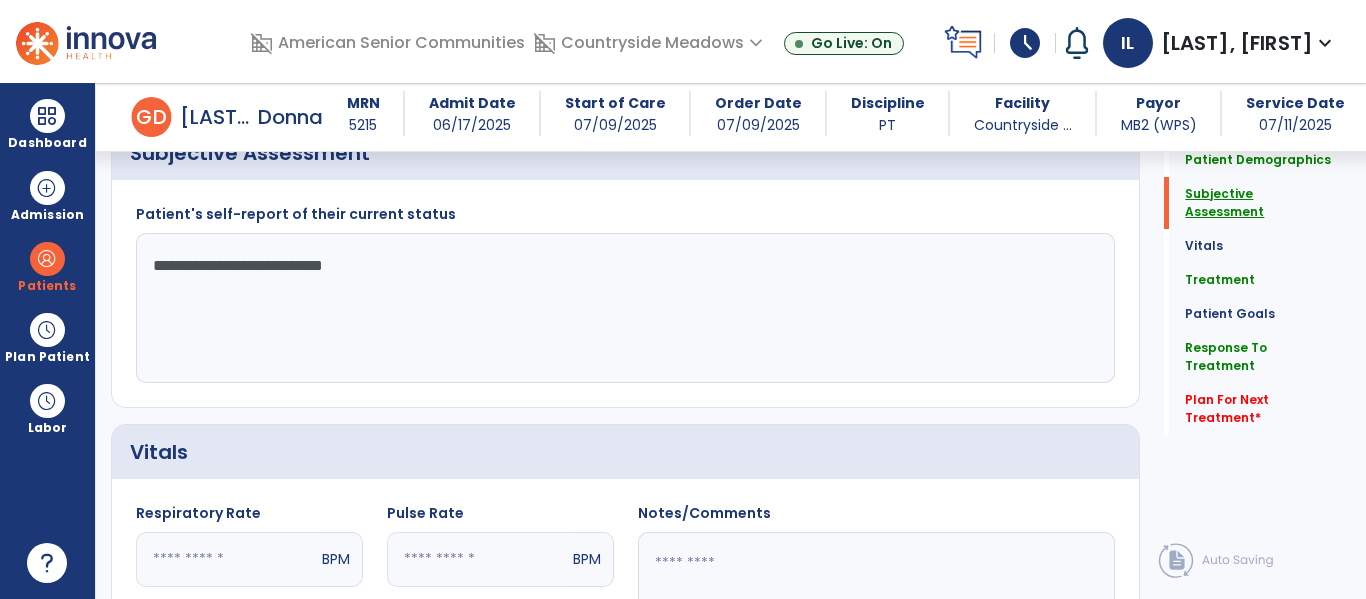 scroll, scrollTop: 488, scrollLeft: 0, axis: vertical 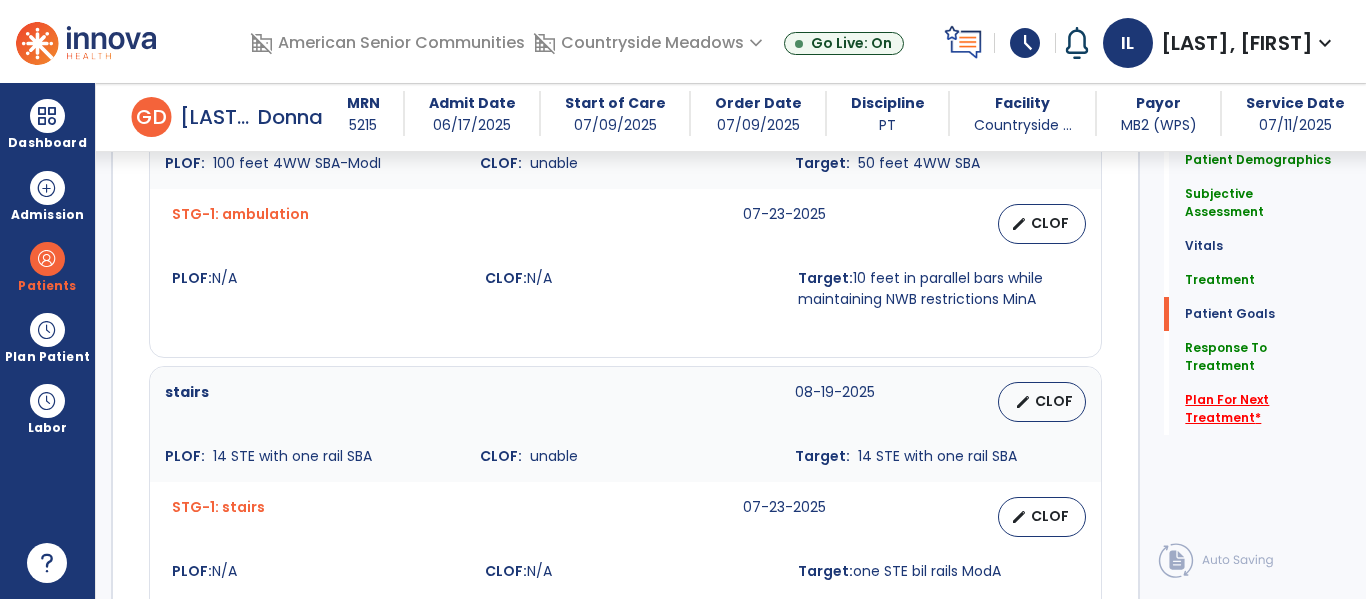 click on "Plan For Next Treatment   *" 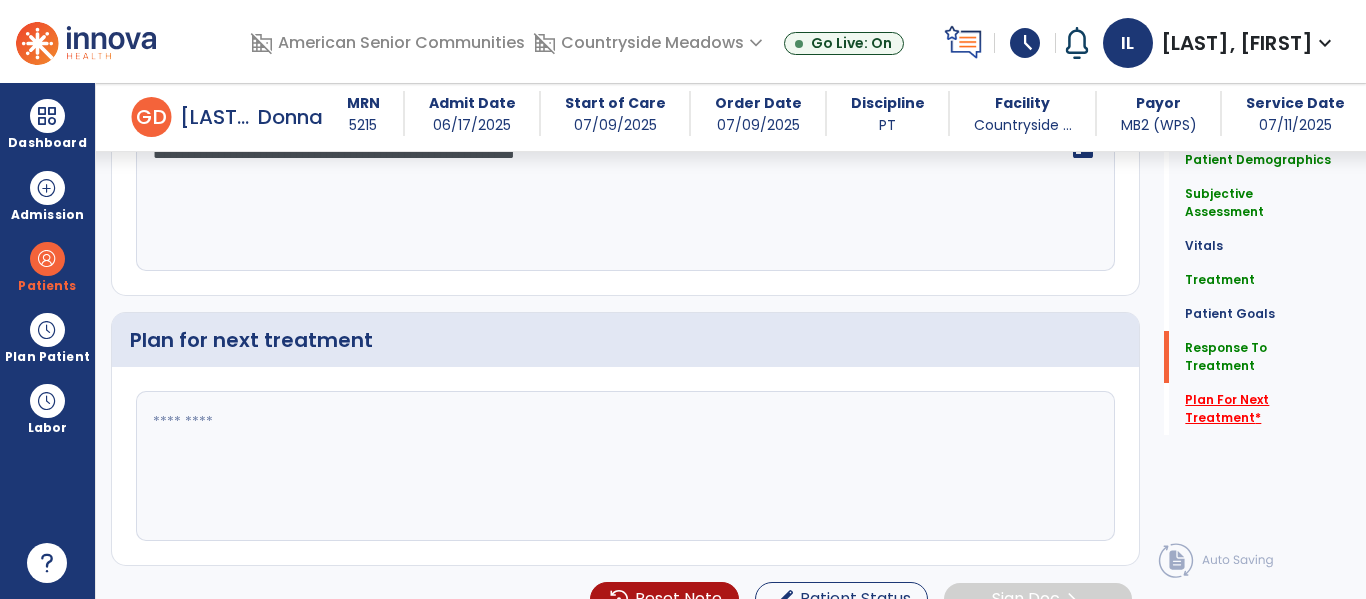 scroll, scrollTop: 3407, scrollLeft: 0, axis: vertical 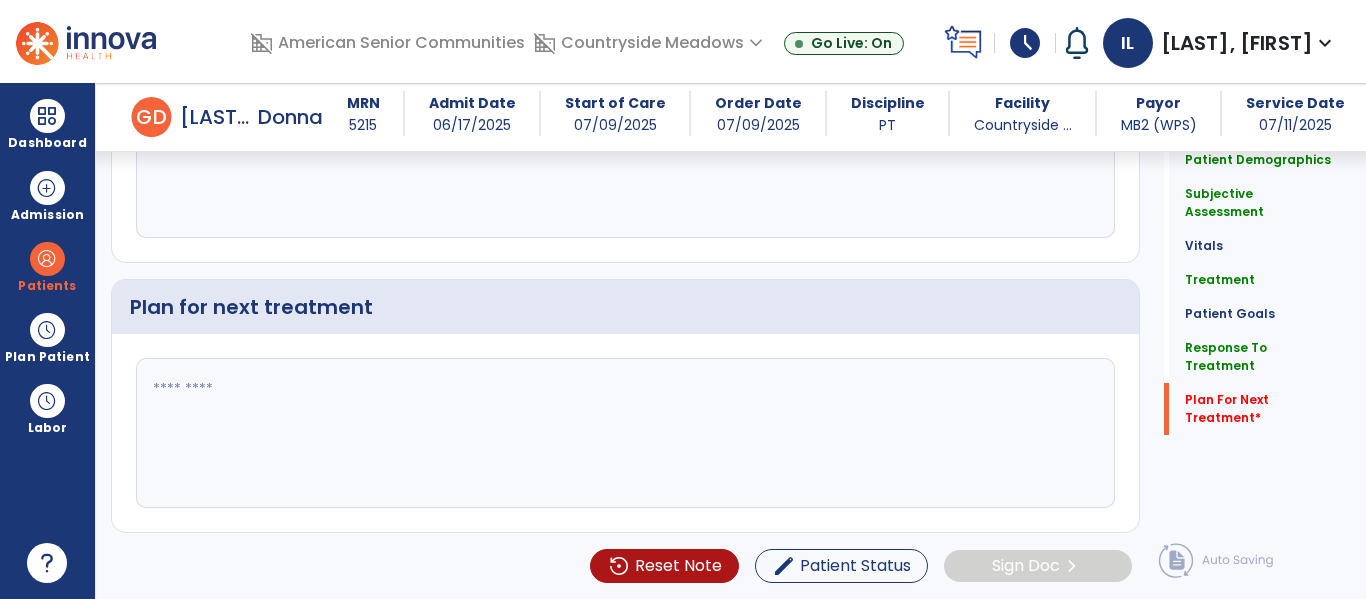 click 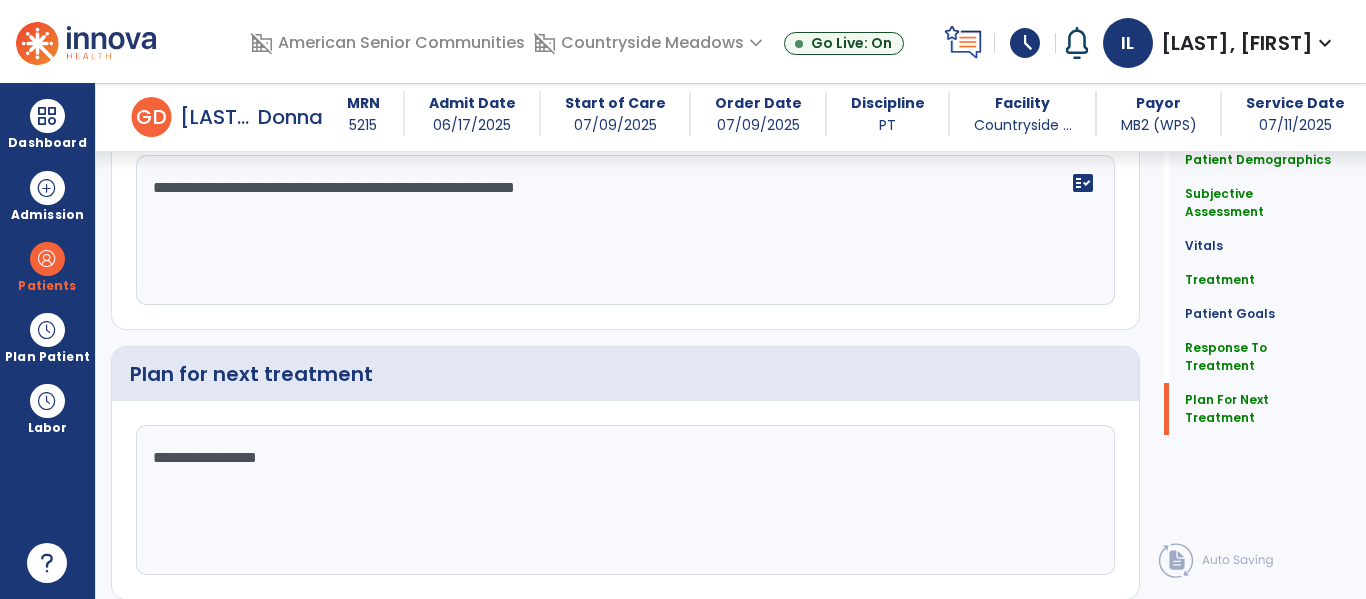 scroll, scrollTop: 3407, scrollLeft: 0, axis: vertical 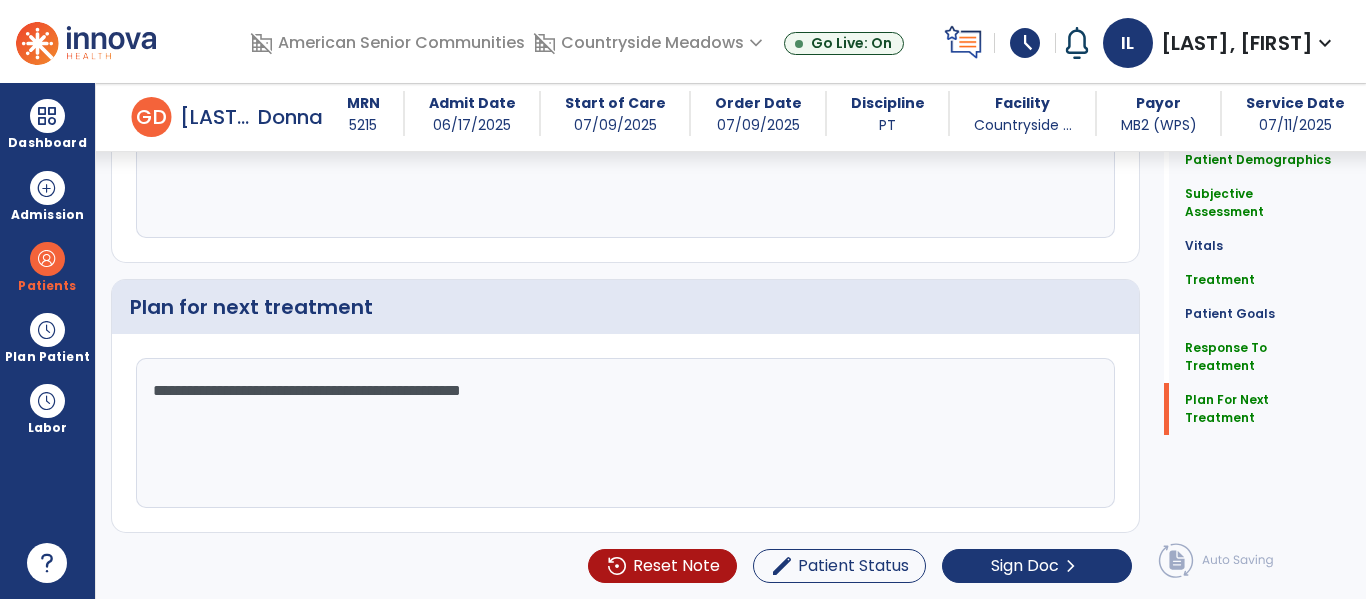type on "**********" 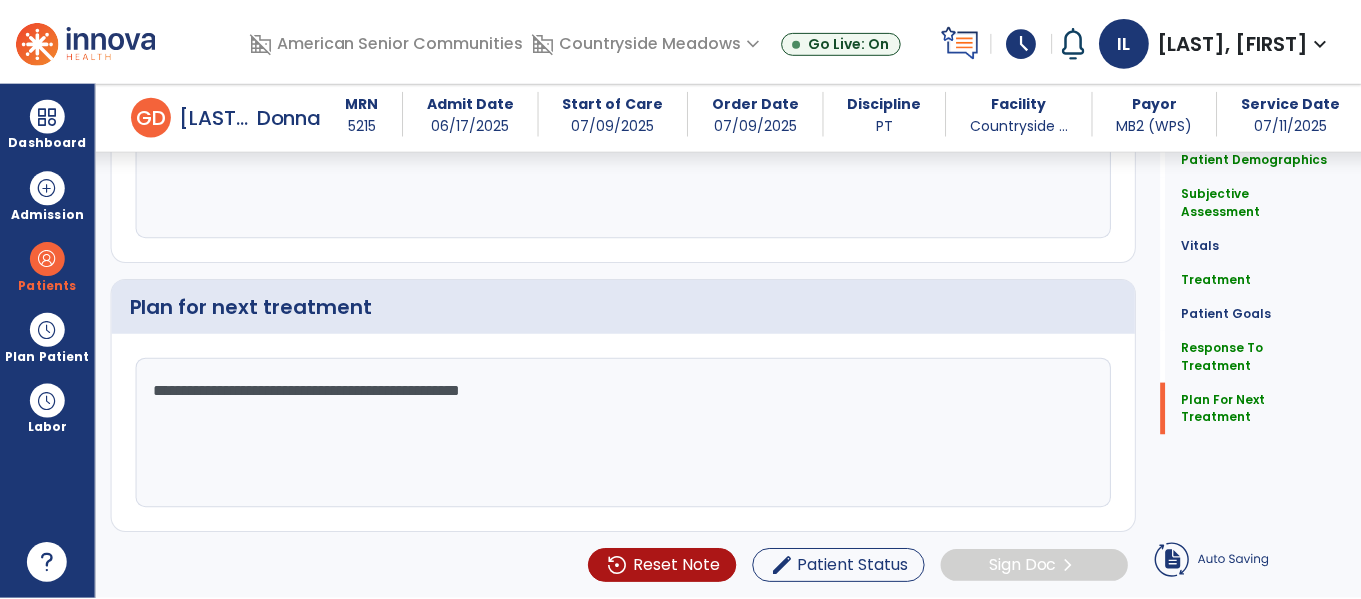 scroll, scrollTop: 3363, scrollLeft: 0, axis: vertical 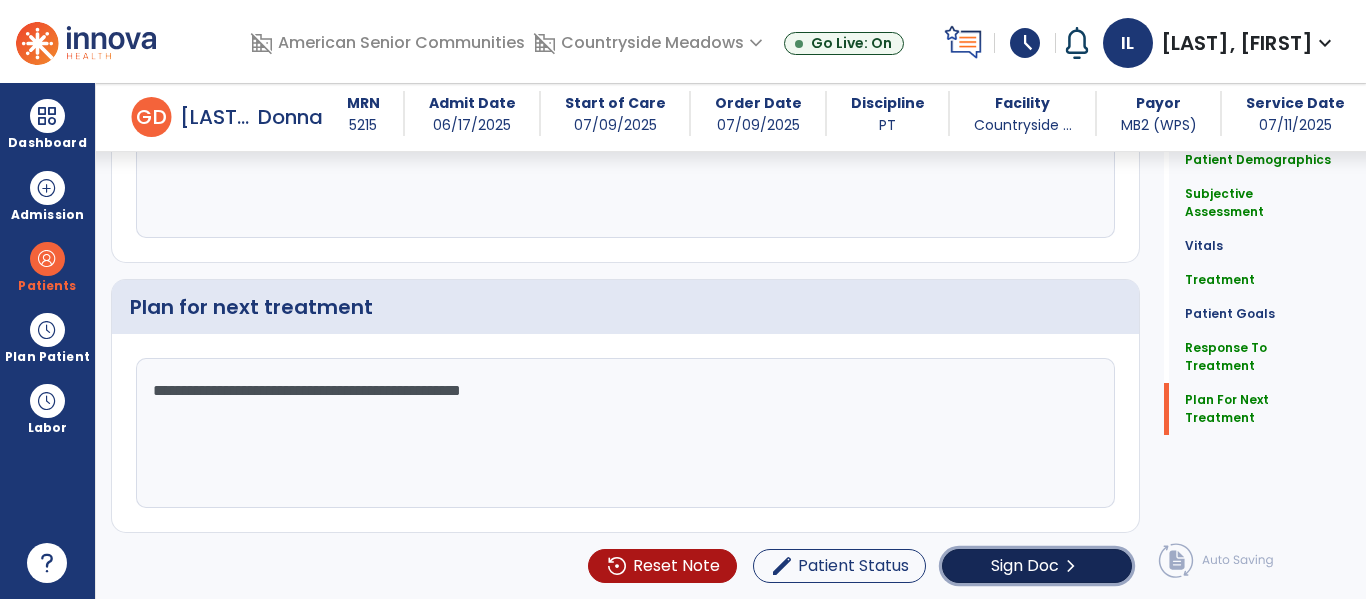click on "chevron_right" 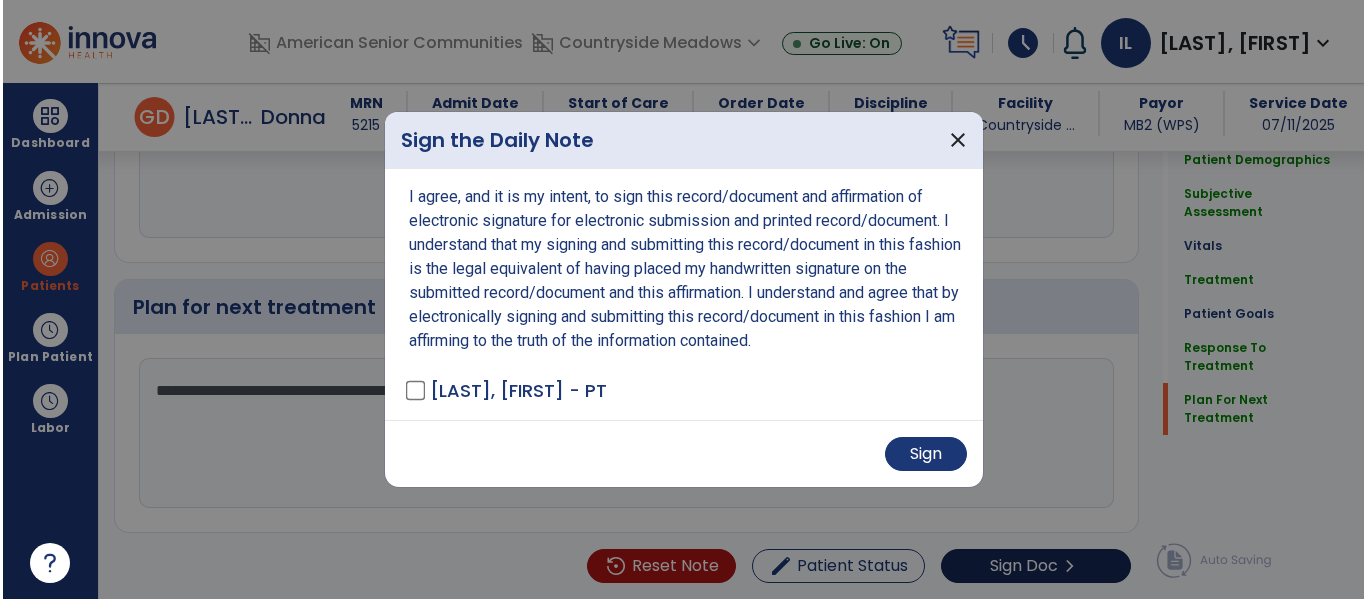 scroll, scrollTop: 3407, scrollLeft: 0, axis: vertical 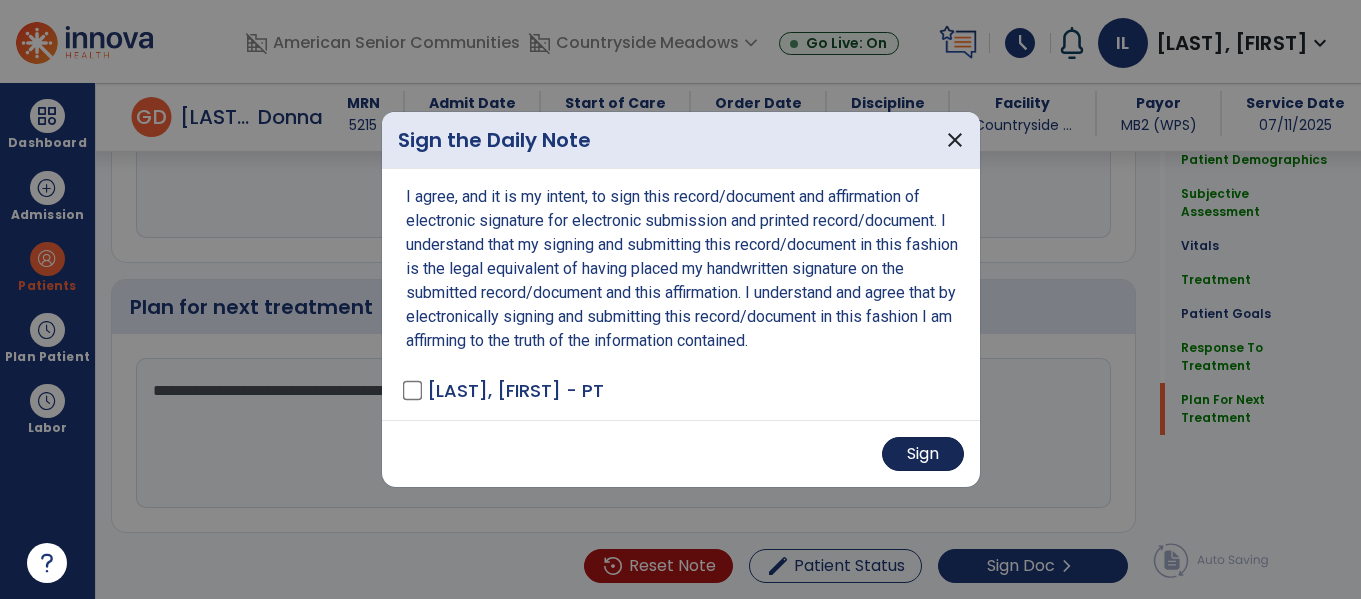 click on "Sign" at bounding box center [923, 454] 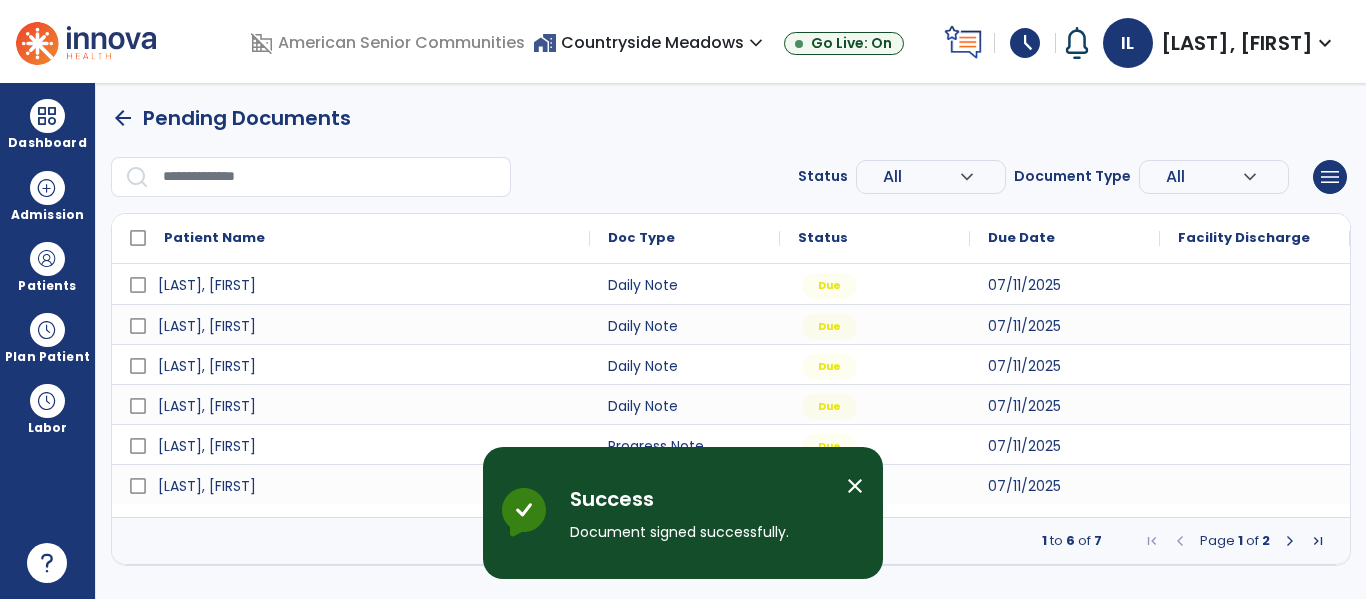 scroll, scrollTop: 0, scrollLeft: 0, axis: both 